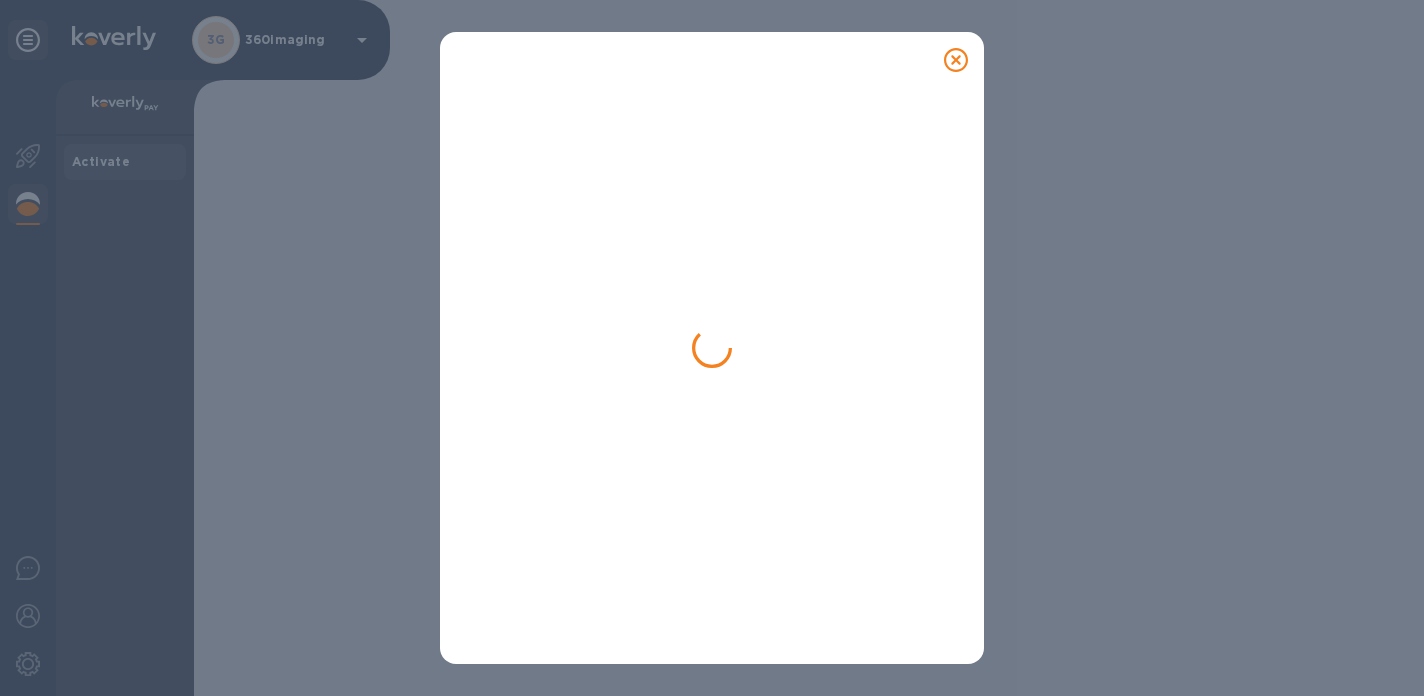 scroll, scrollTop: 0, scrollLeft: 0, axis: both 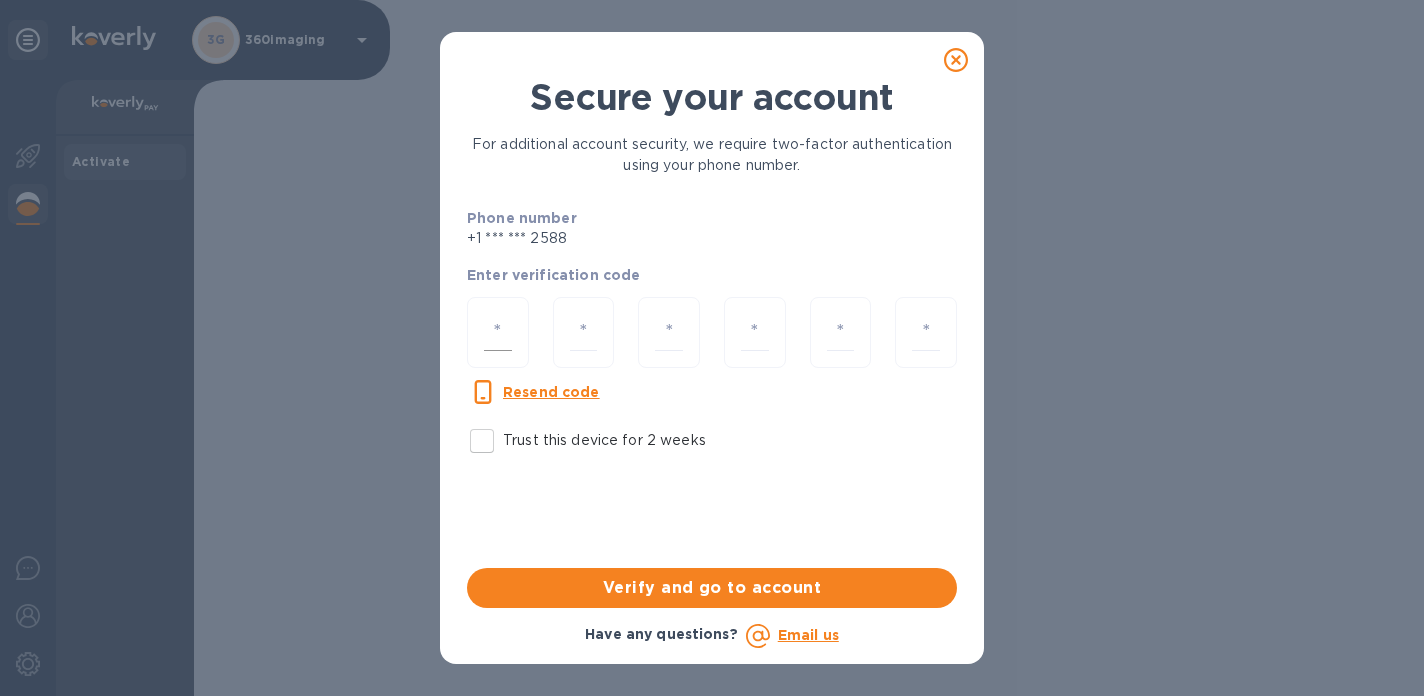 click at bounding box center [498, 332] 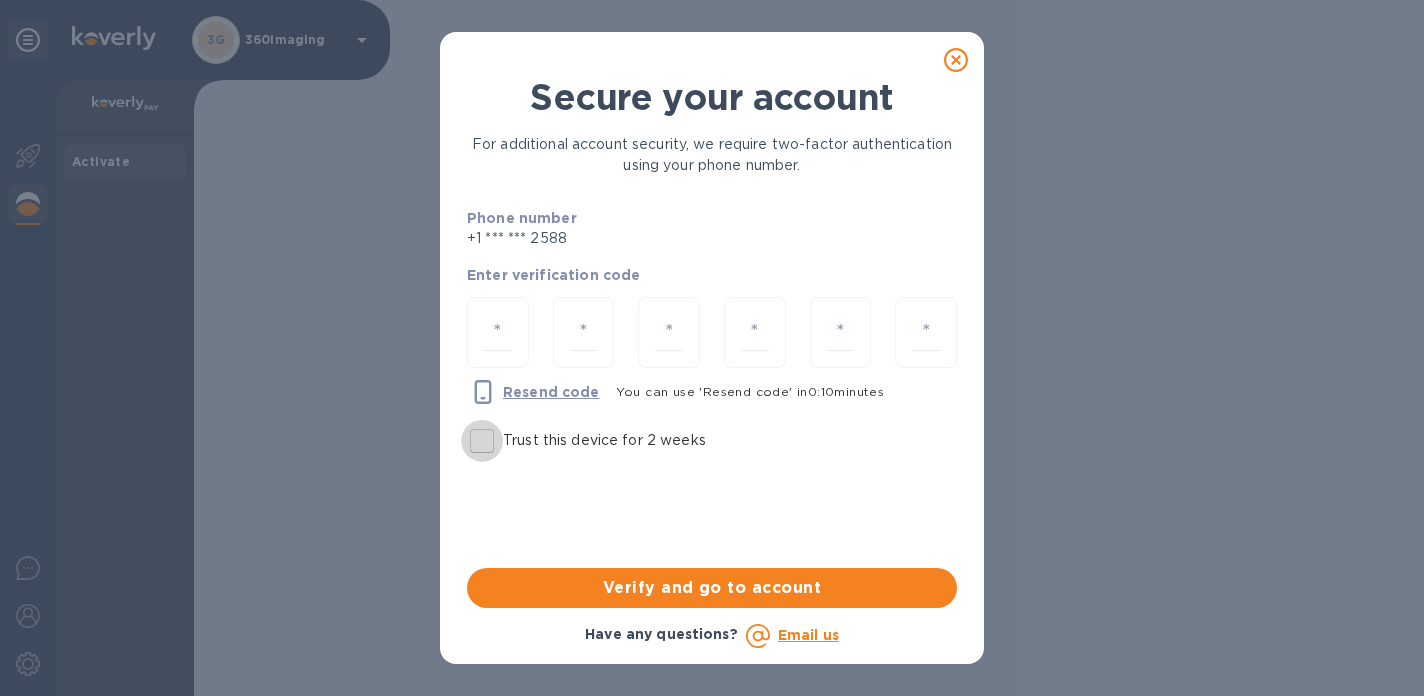 click on "Trust this device for 2 weeks" at bounding box center (482, 441) 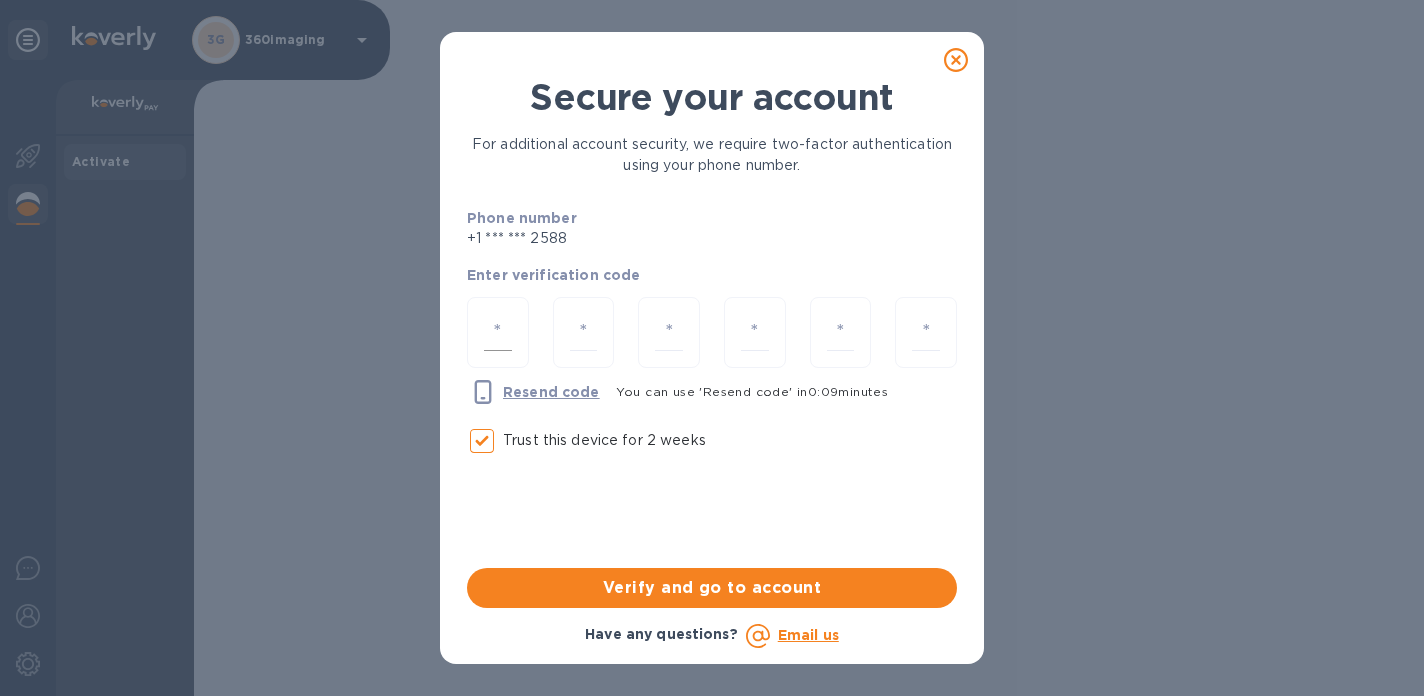 click at bounding box center (498, 332) 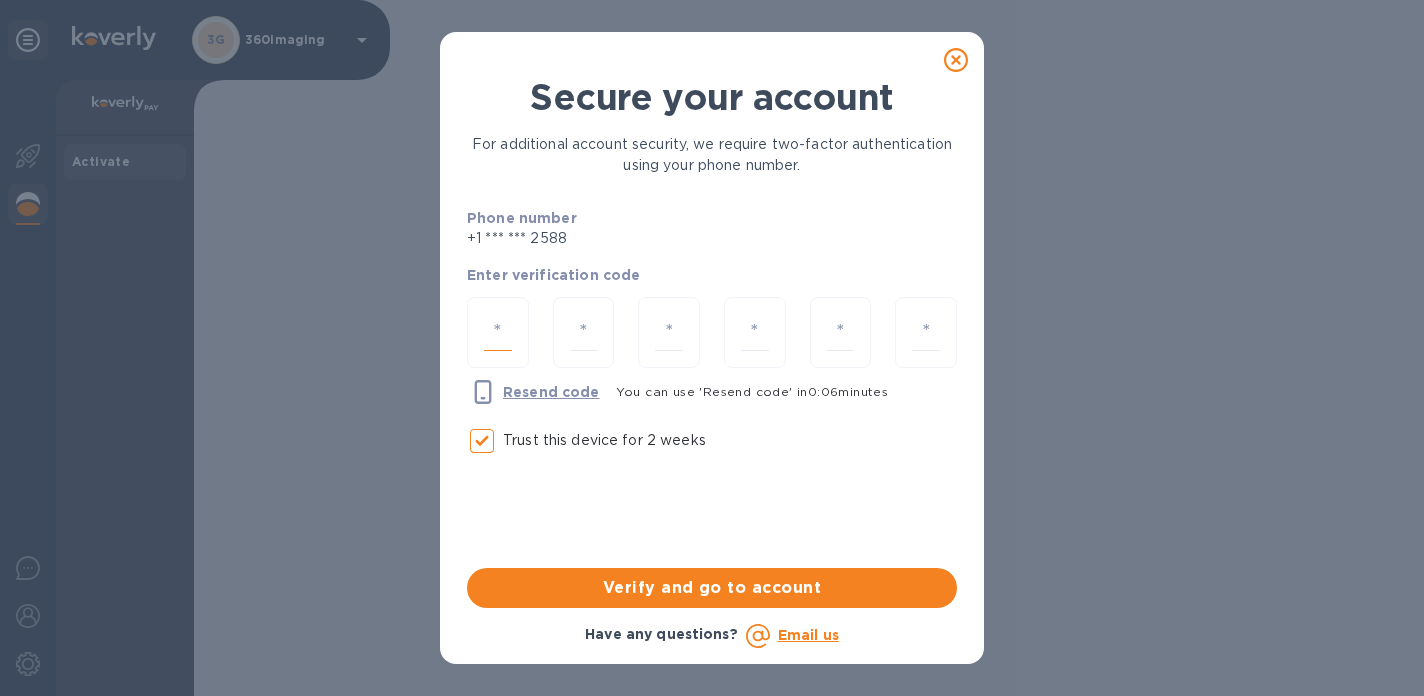 type on "5" 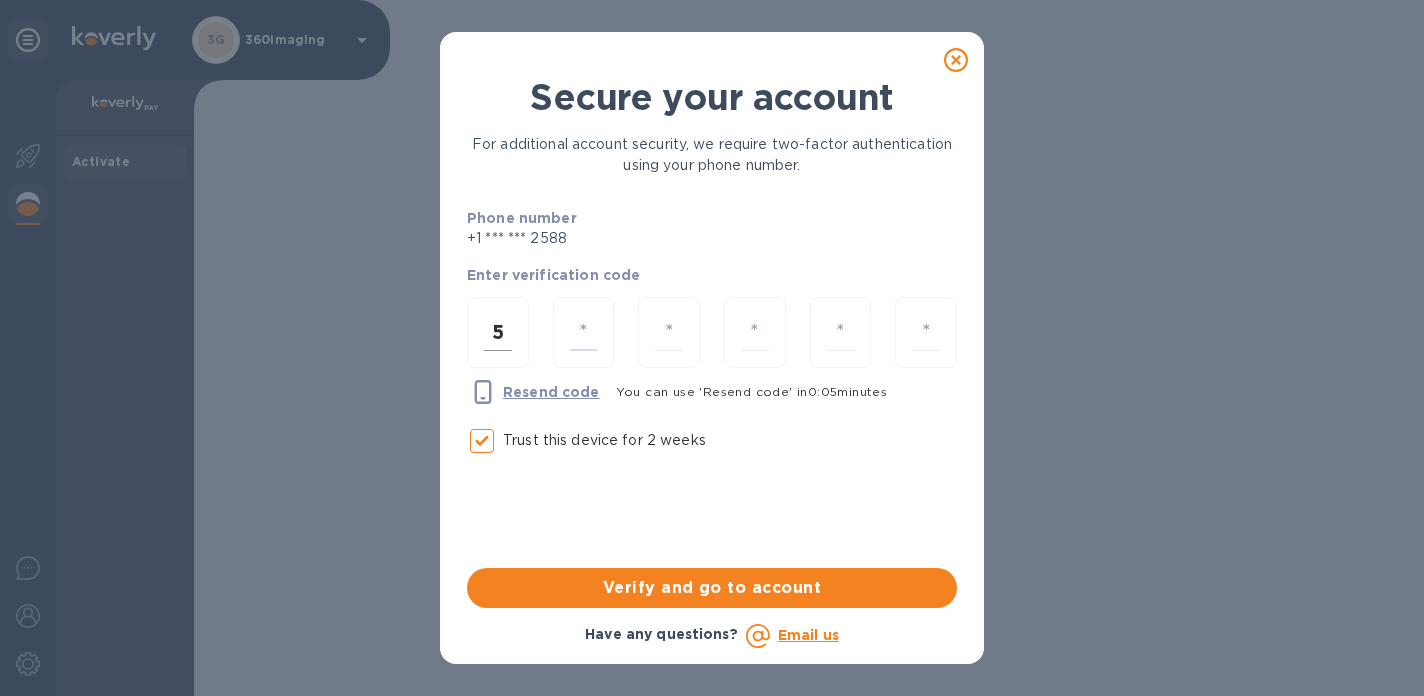 type on "1" 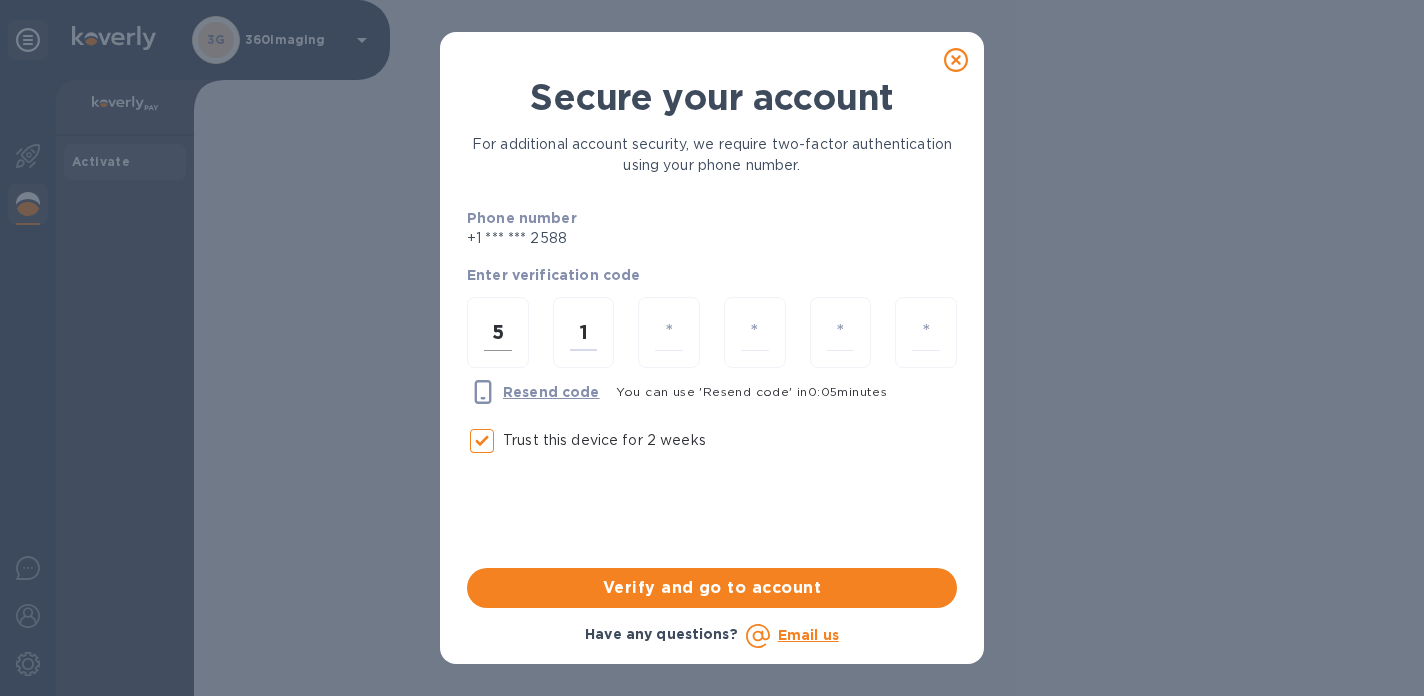 type on "7" 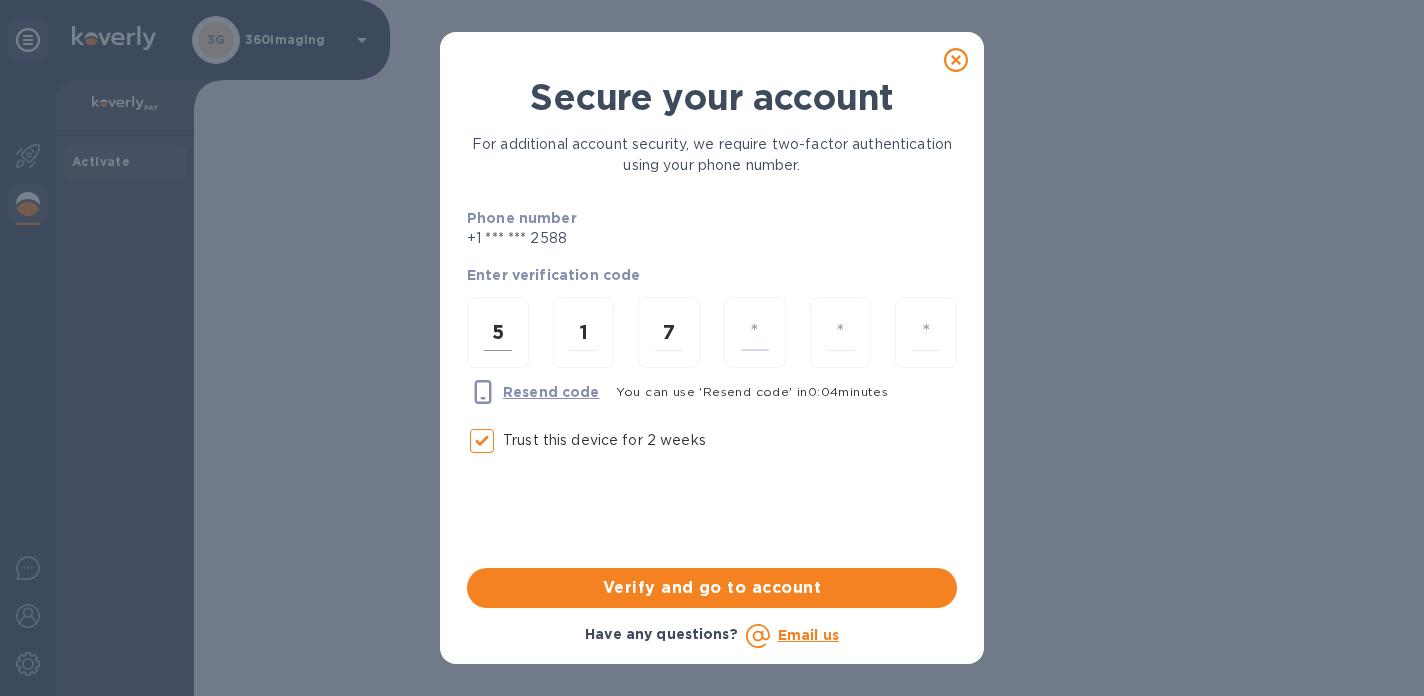 type on "6" 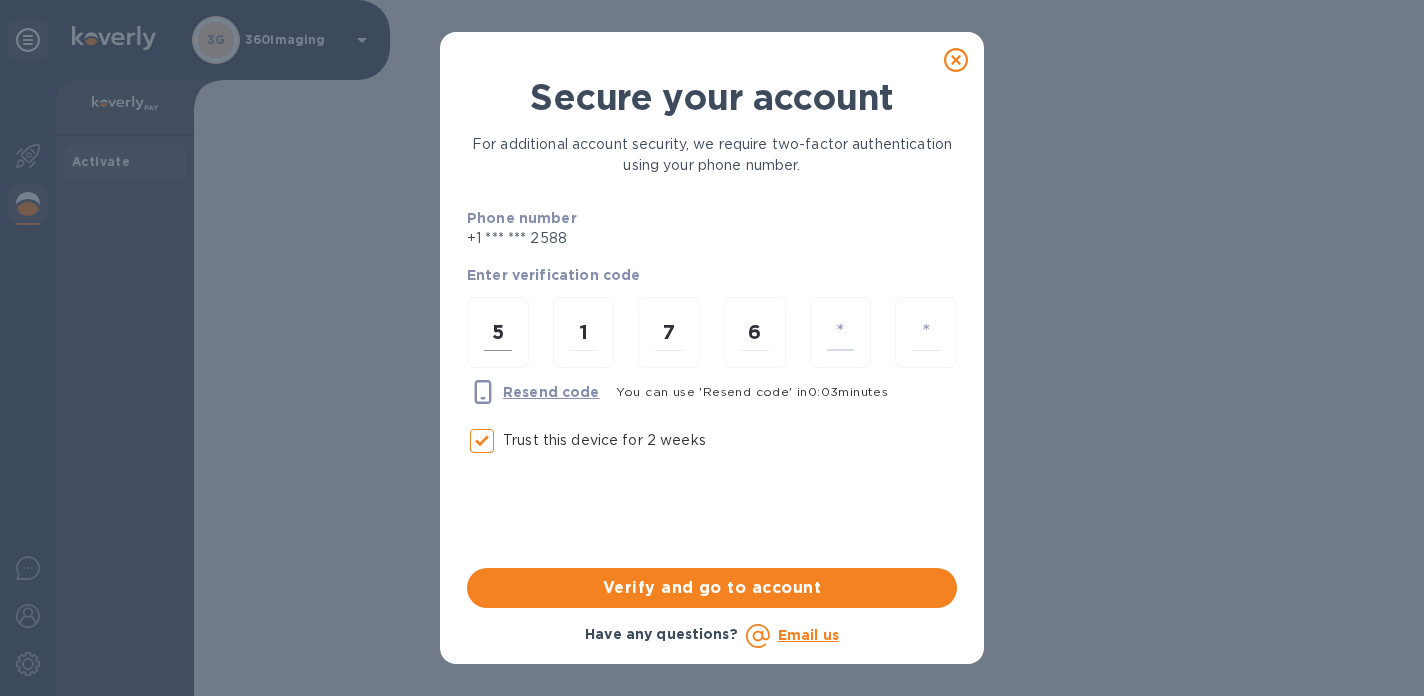 type on "3" 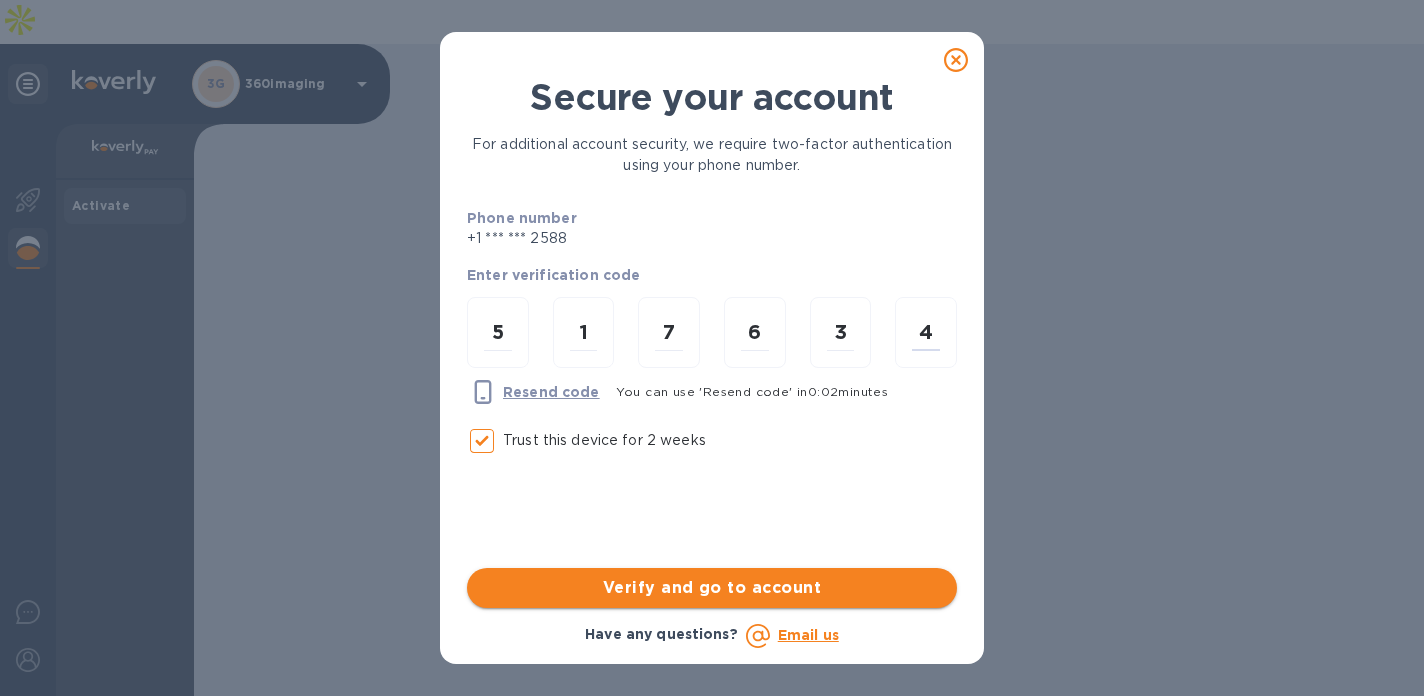 type on "4" 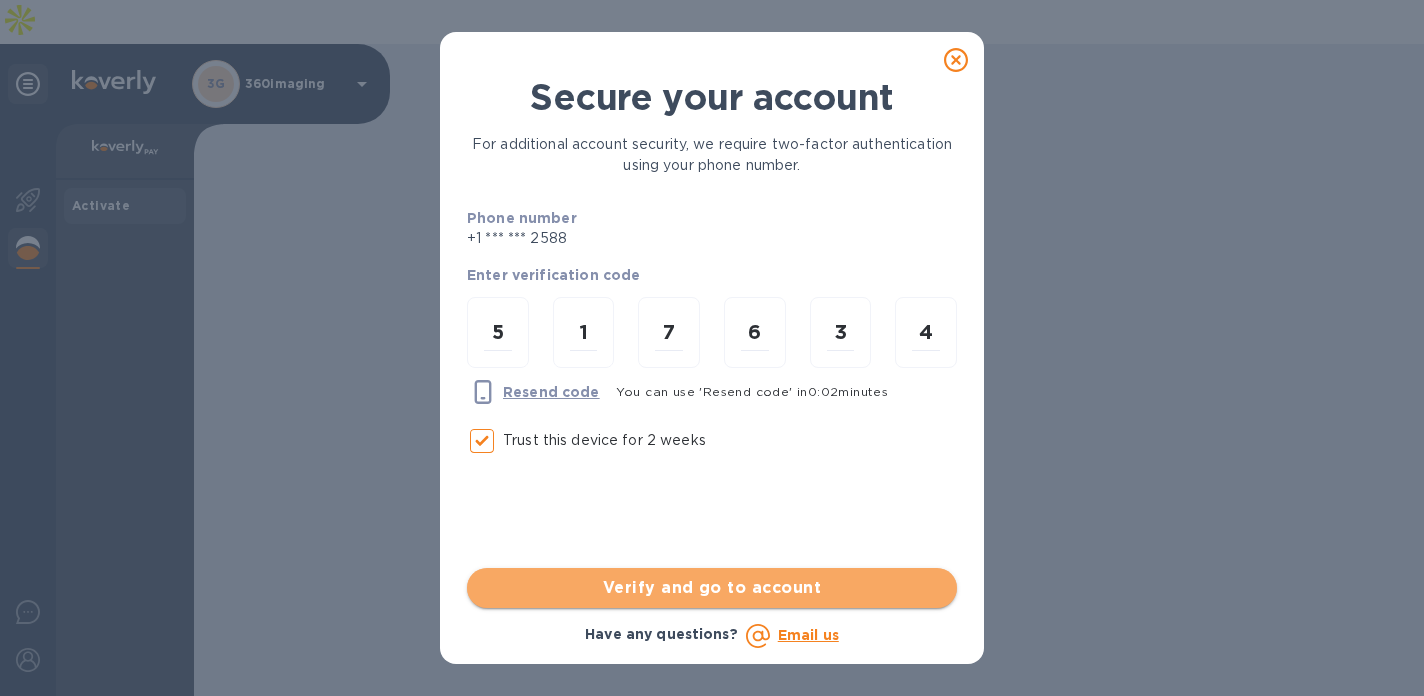 click on "Verify and go to account" at bounding box center [712, 588] 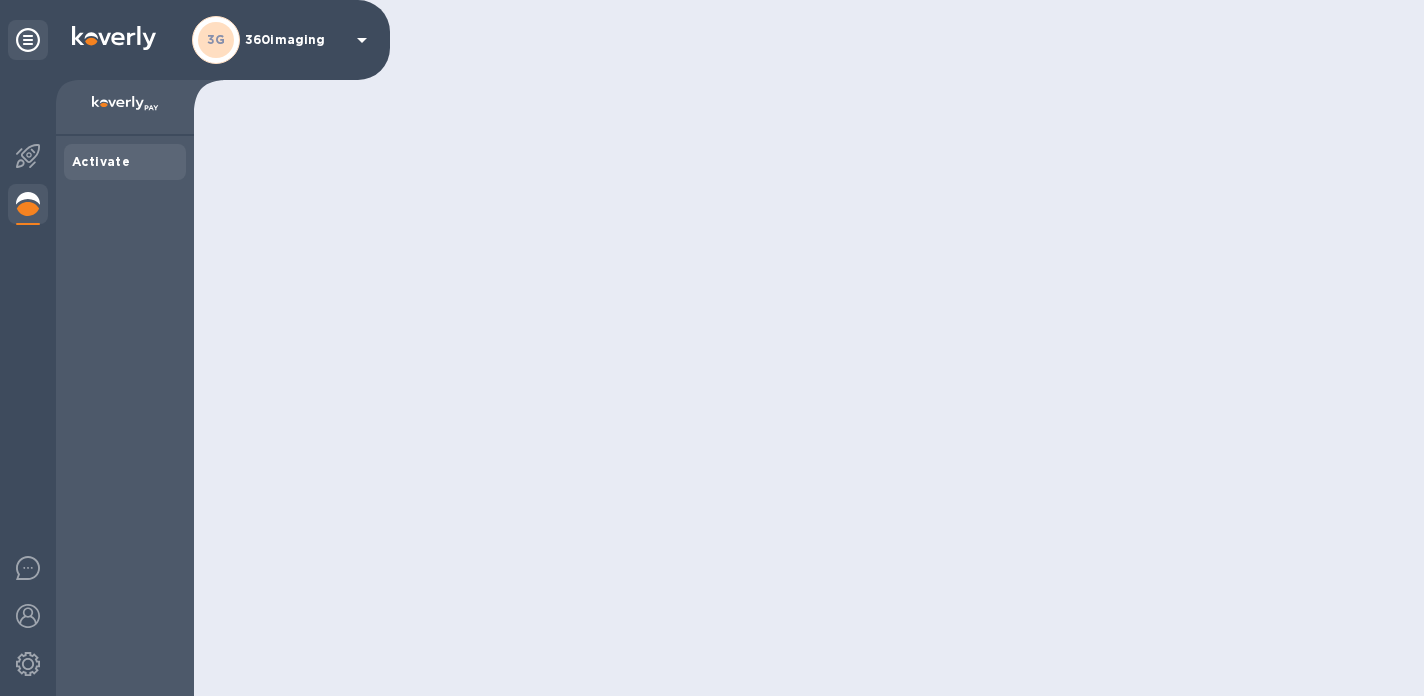 scroll, scrollTop: 0, scrollLeft: 0, axis: both 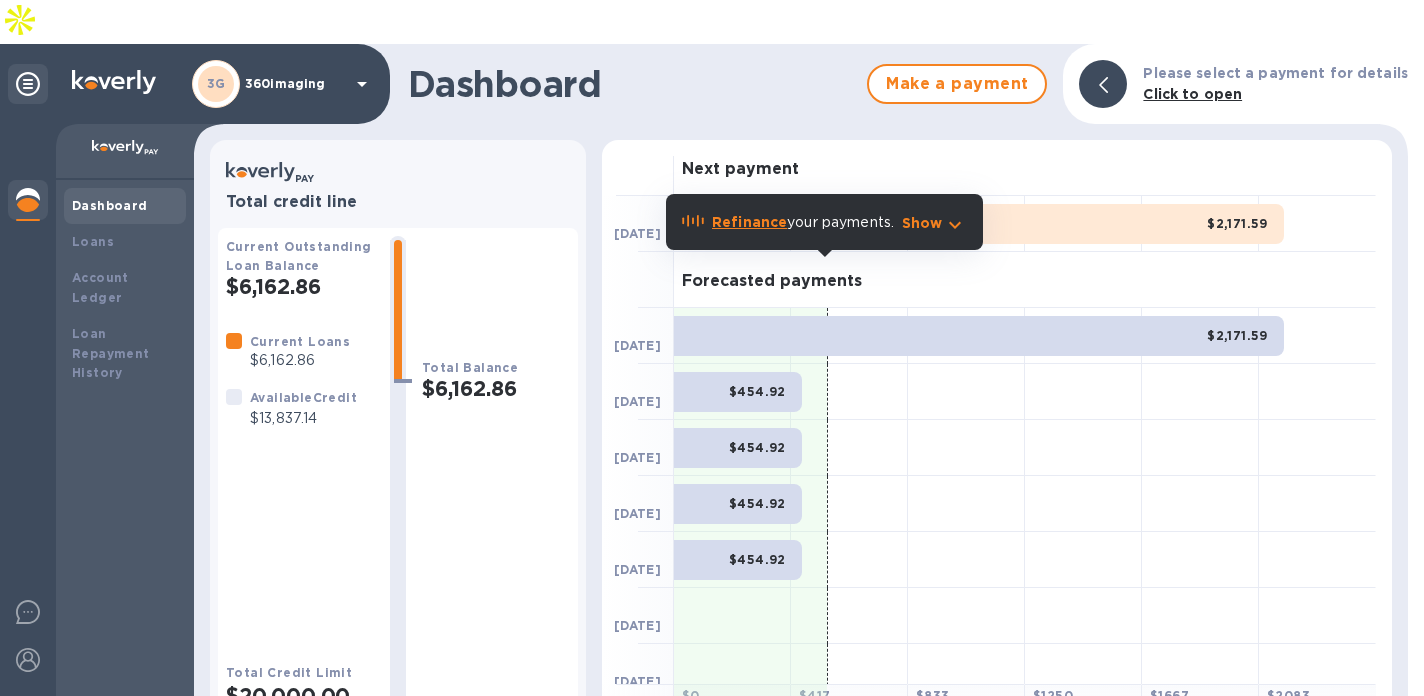 click on "$2,171.59" at bounding box center [979, 224] 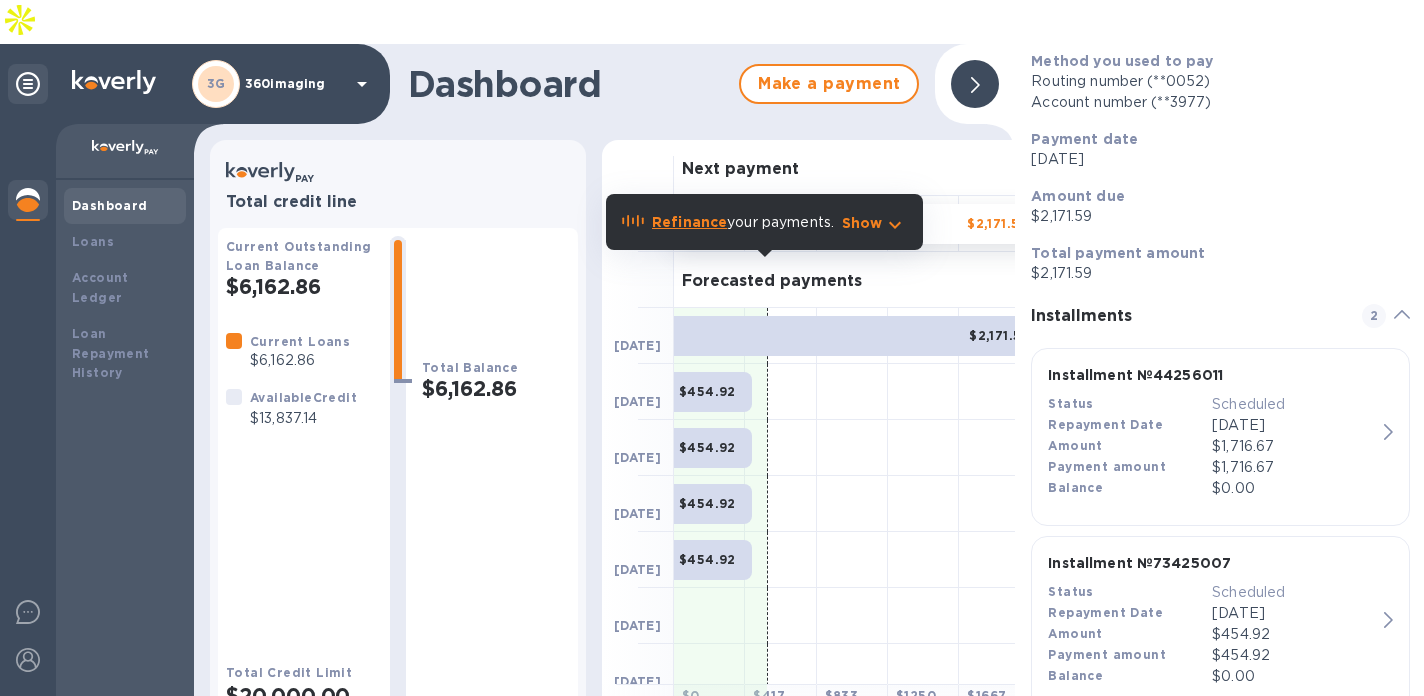 scroll, scrollTop: 0, scrollLeft: 0, axis: both 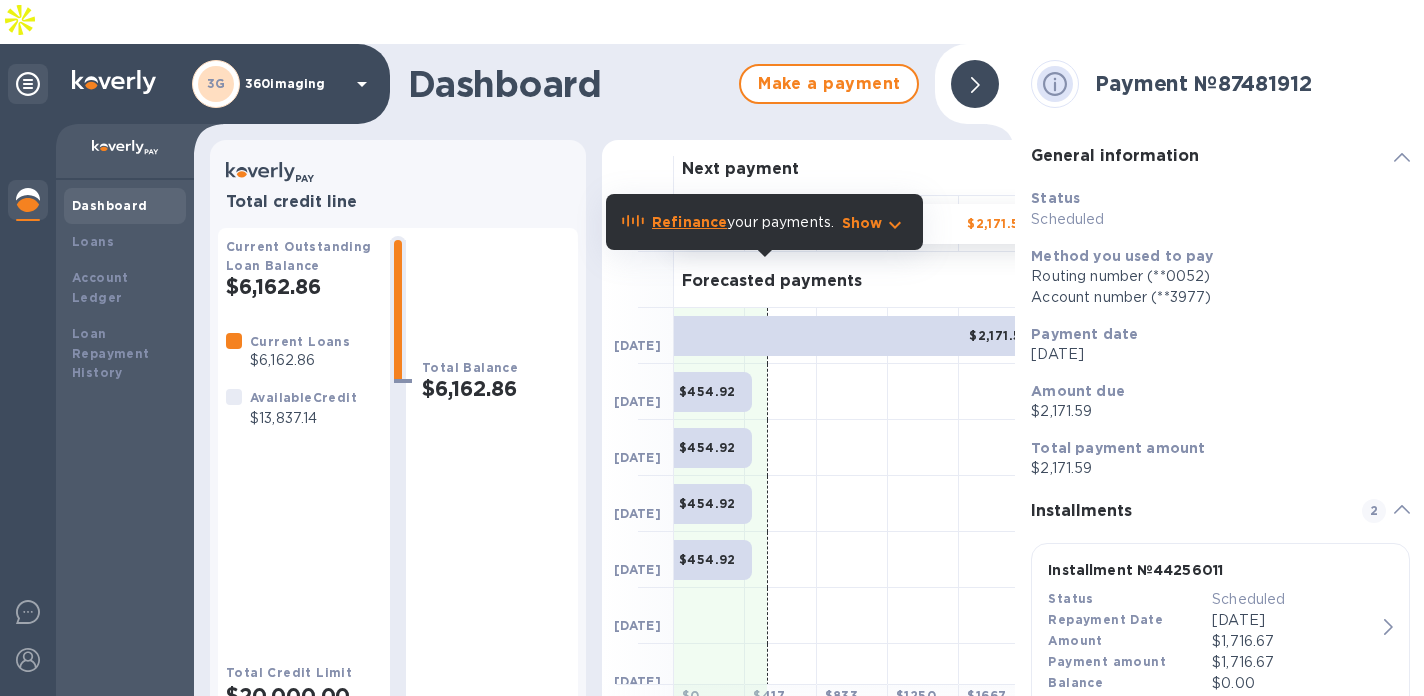click 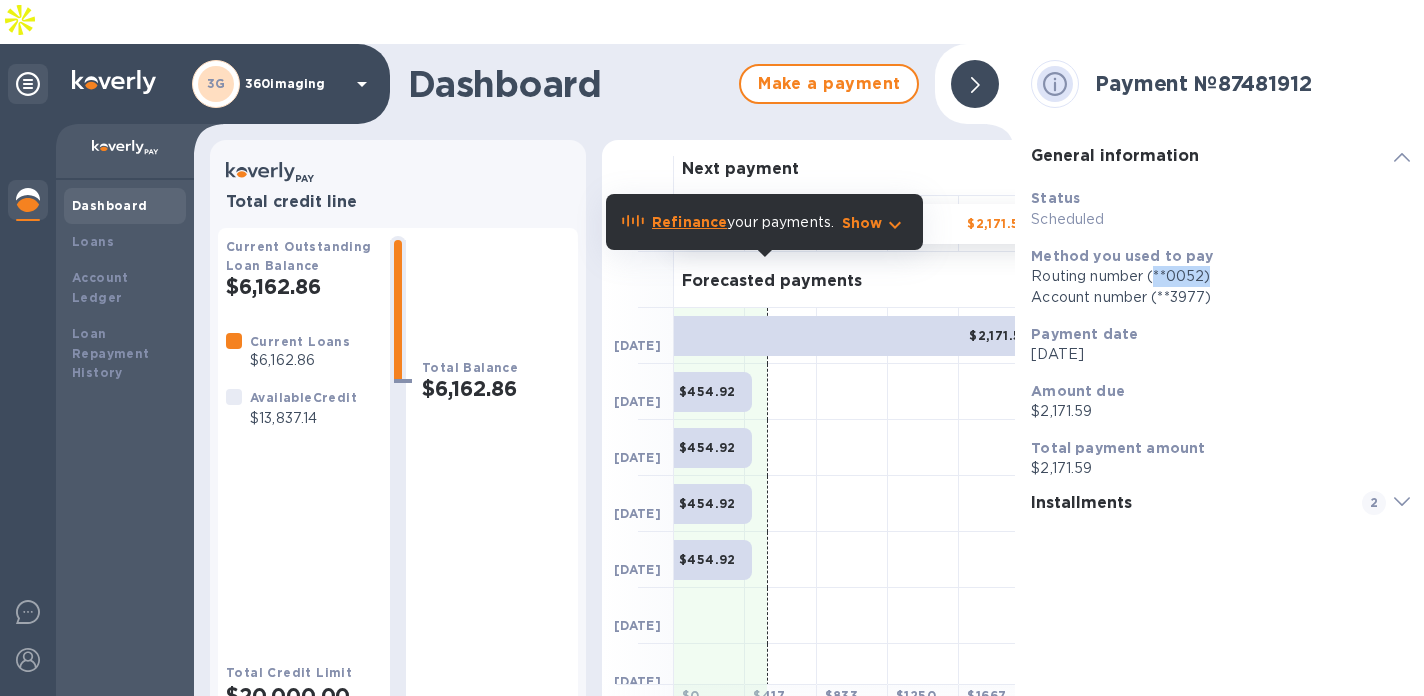 drag, startPoint x: 1158, startPoint y: 232, endPoint x: 1230, endPoint y: 238, distance: 72.249565 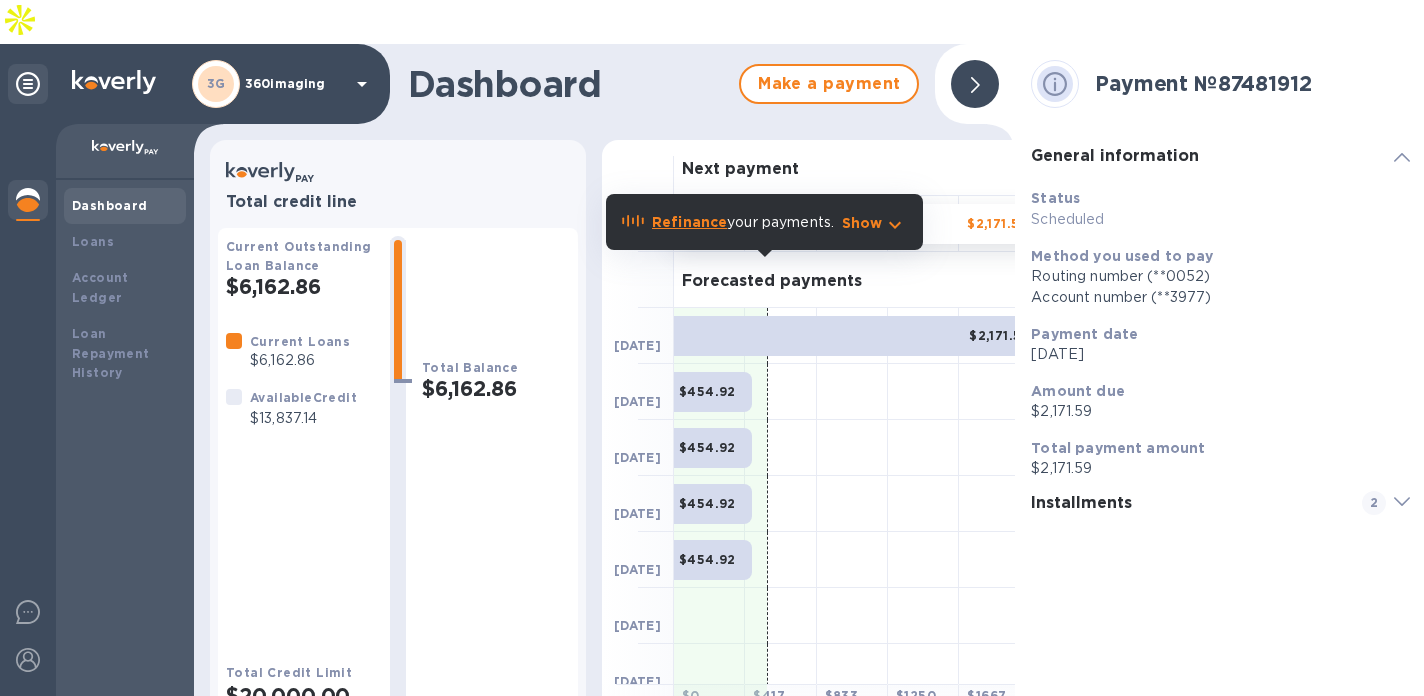 click on "Account number (**3977)" at bounding box center [1220, 297] 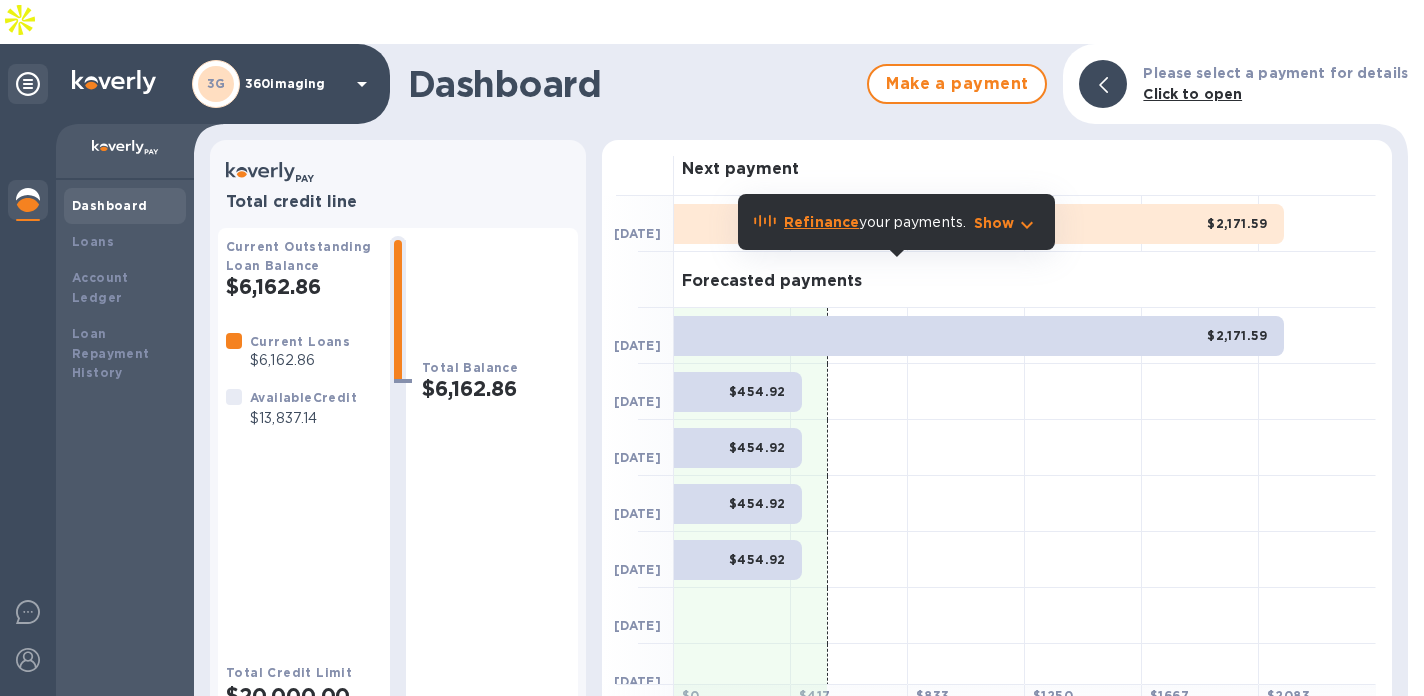 click on "$2,171.59" at bounding box center [979, 224] 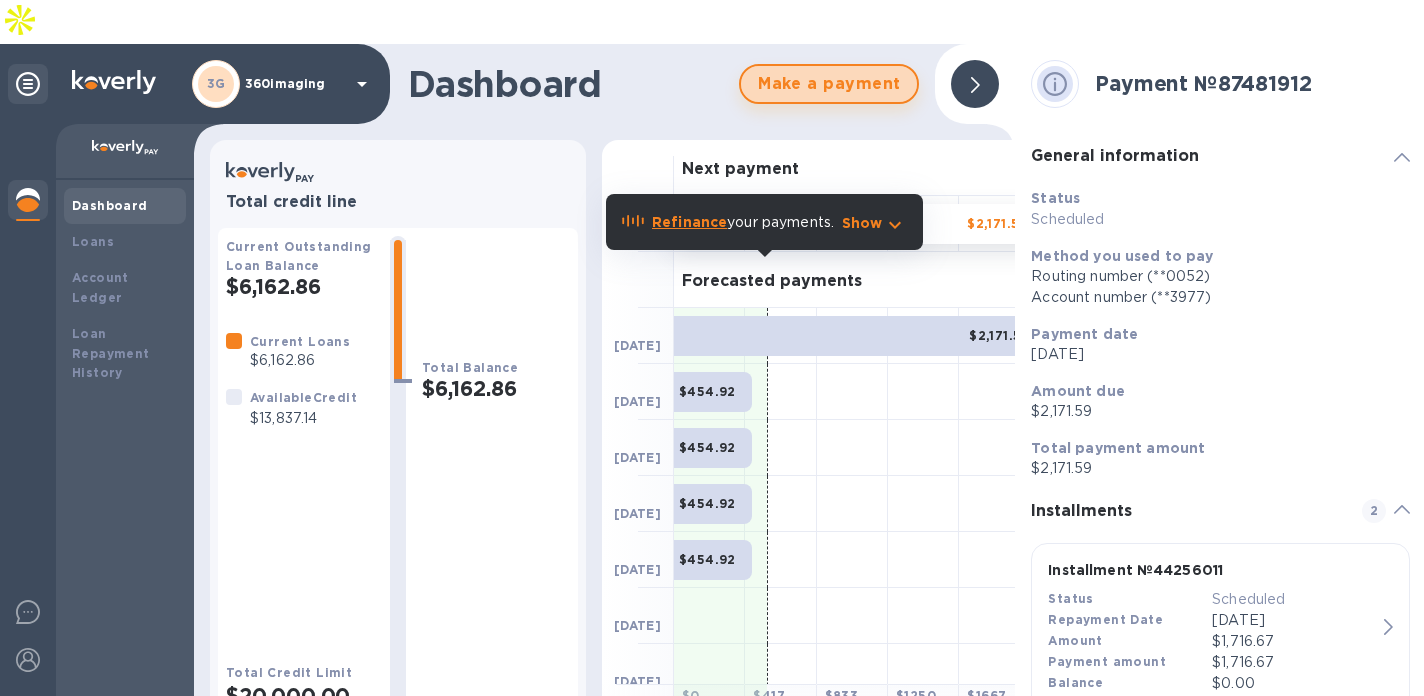 click on "Make a payment" at bounding box center (829, 84) 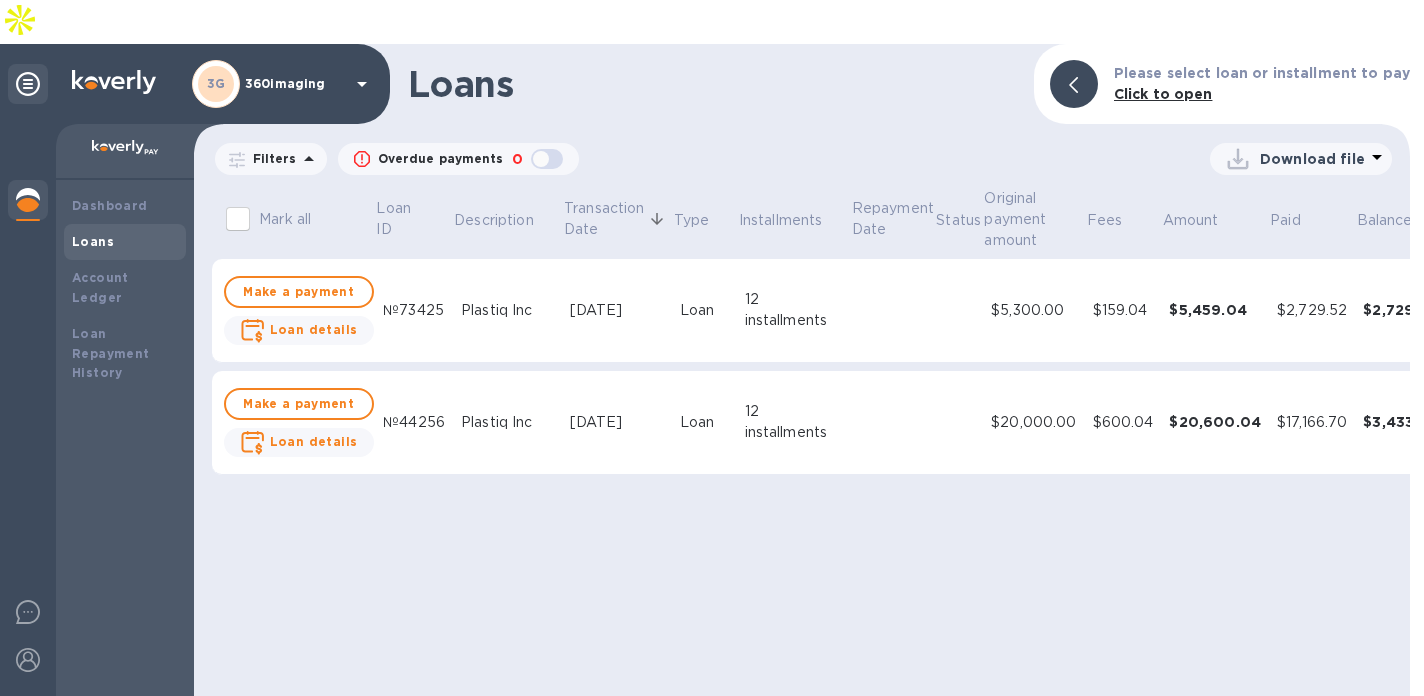 click on "Loan" at bounding box center [704, 311] 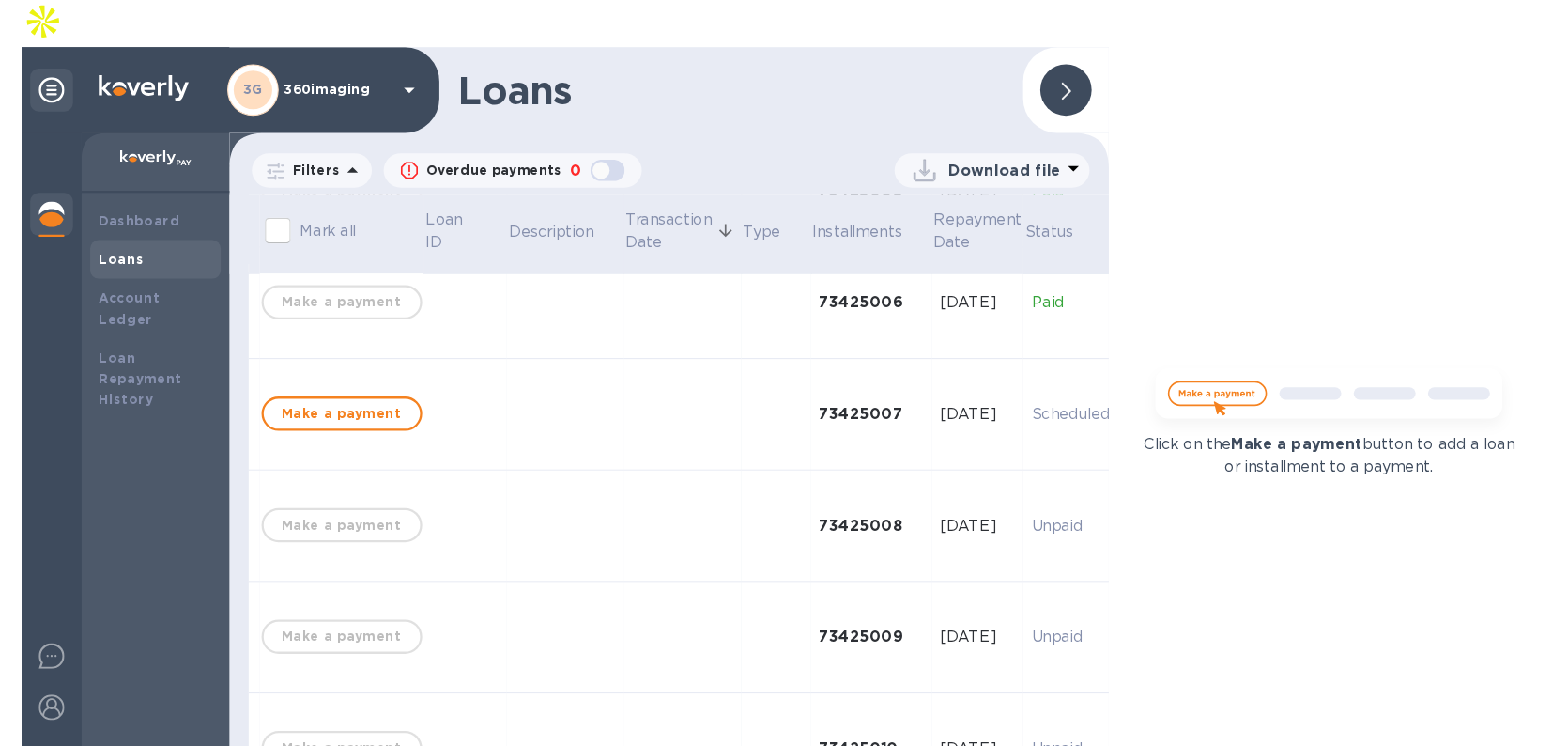 scroll, scrollTop: 624, scrollLeft: 0, axis: vertical 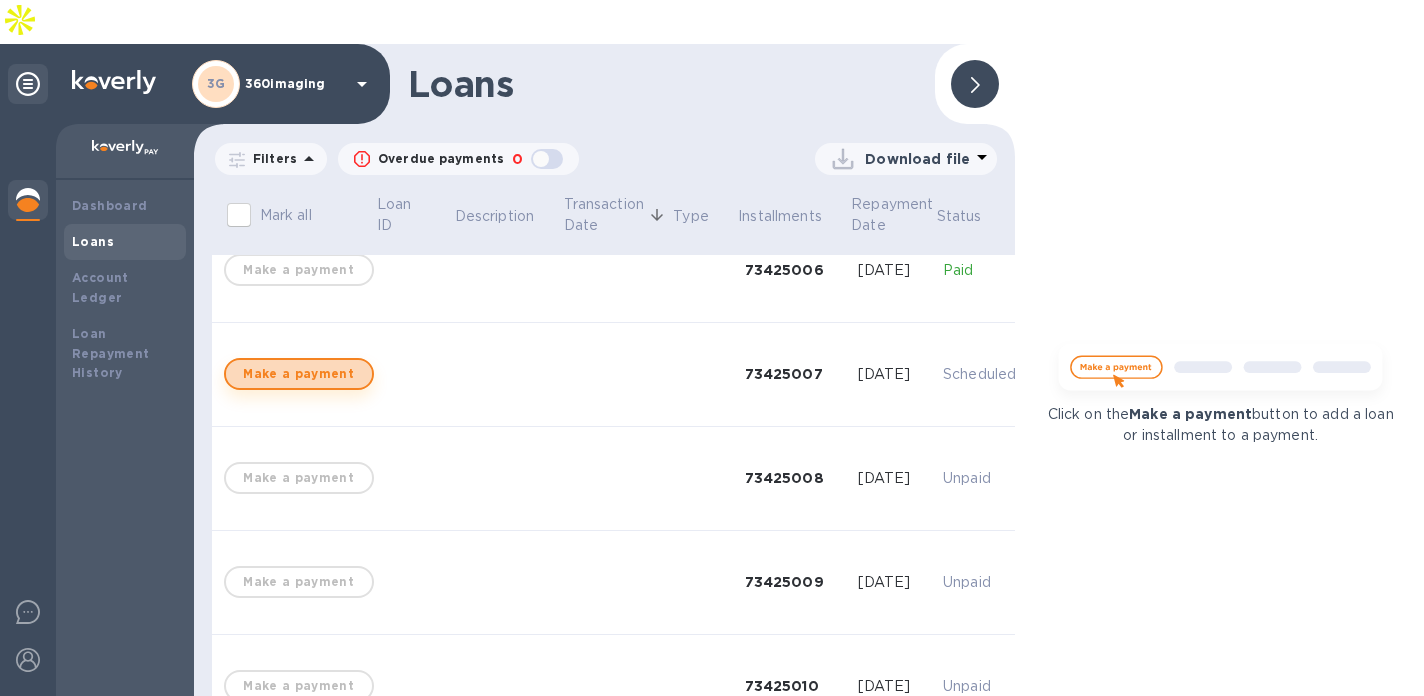 click on "Make a payment" at bounding box center [299, 374] 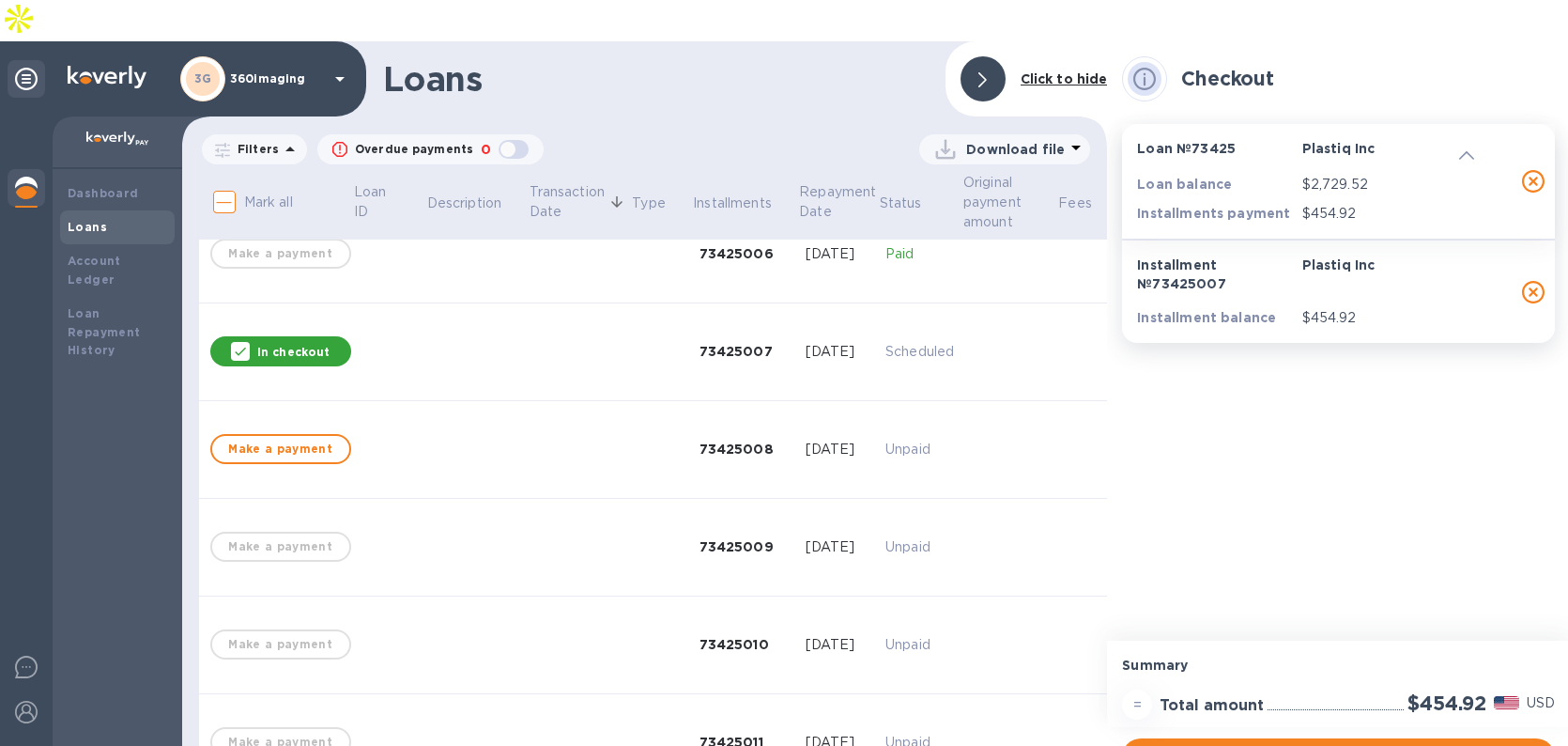 click on "$454.92" at bounding box center [1380, 213] 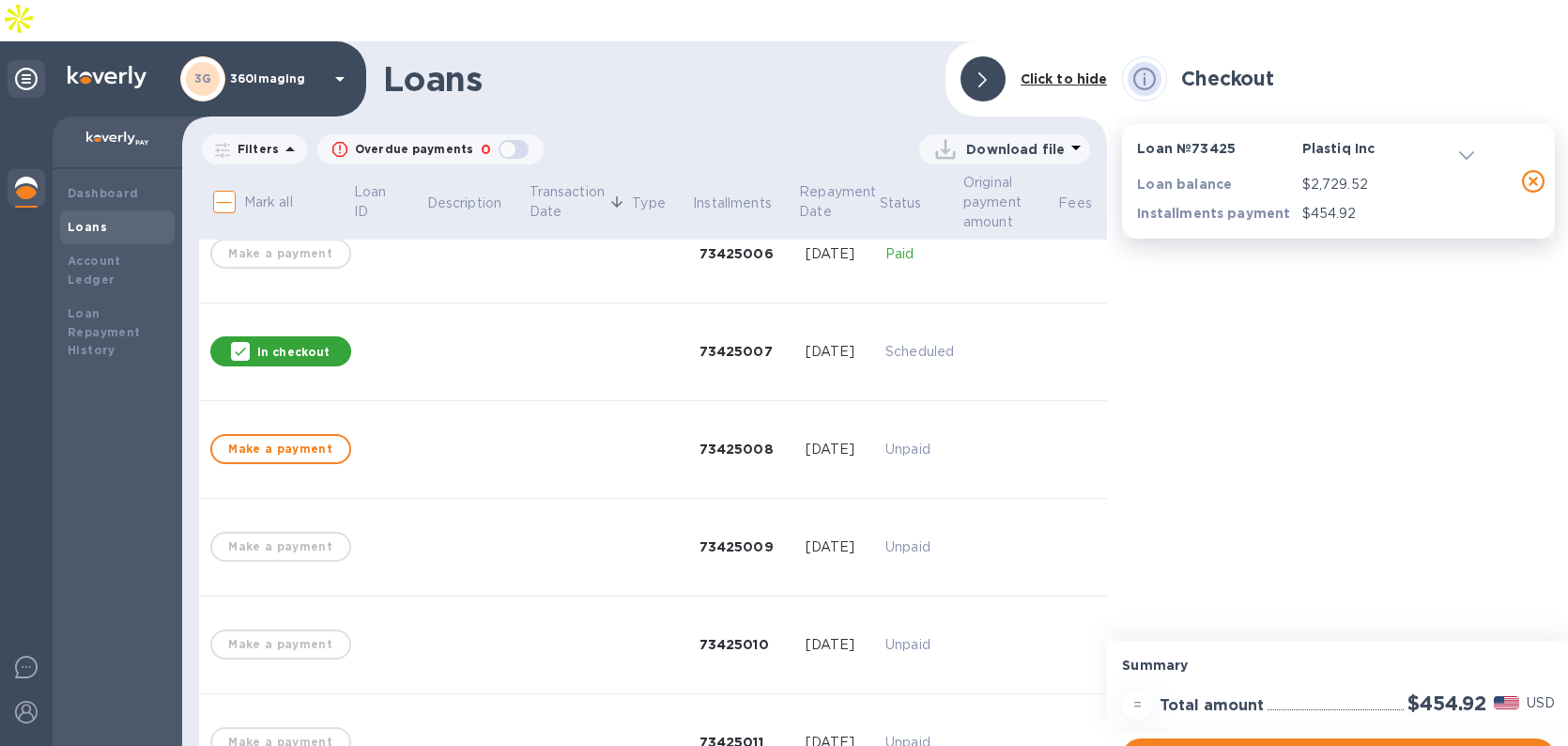 click on "$454.92" at bounding box center [1380, 213] 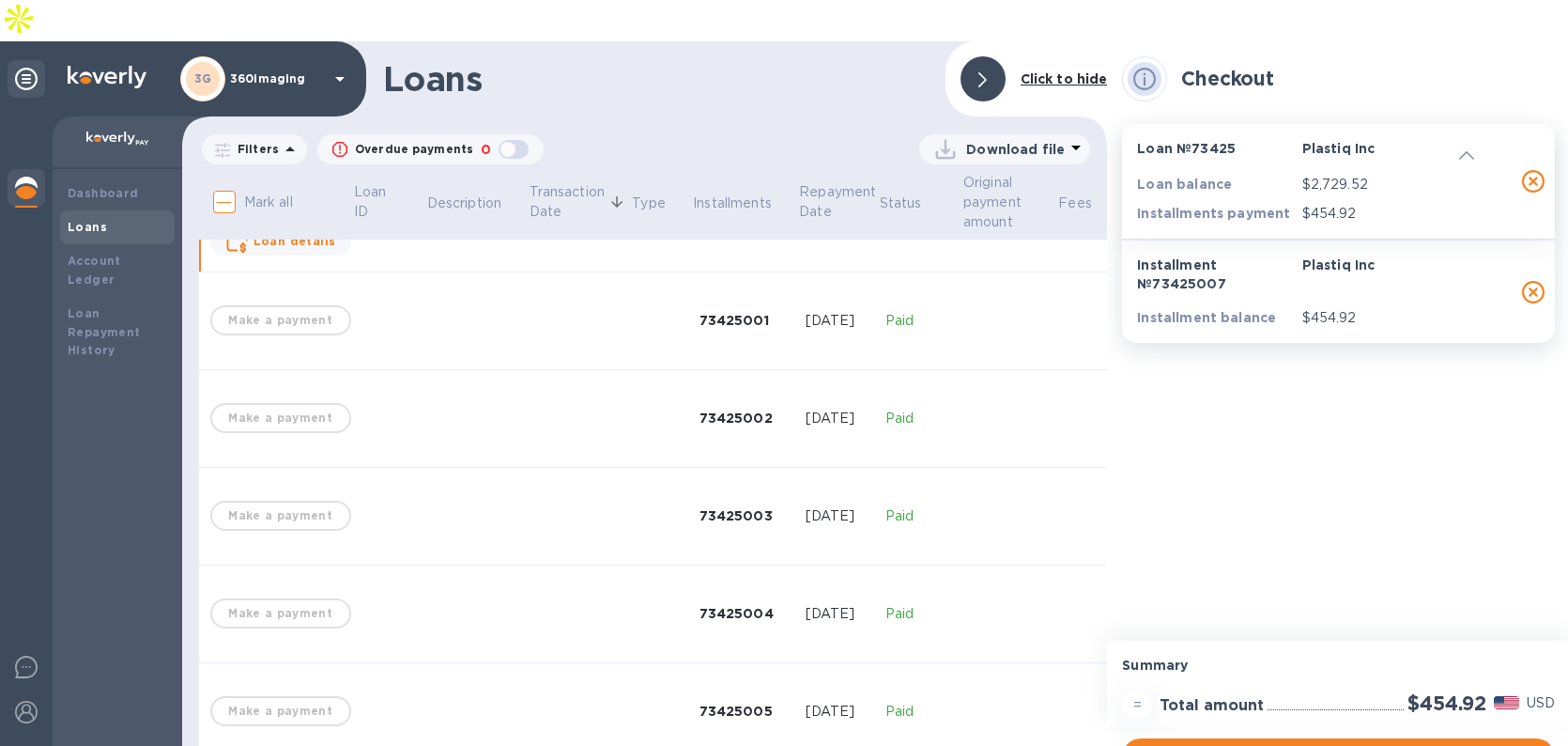 scroll, scrollTop: 0, scrollLeft: 0, axis: both 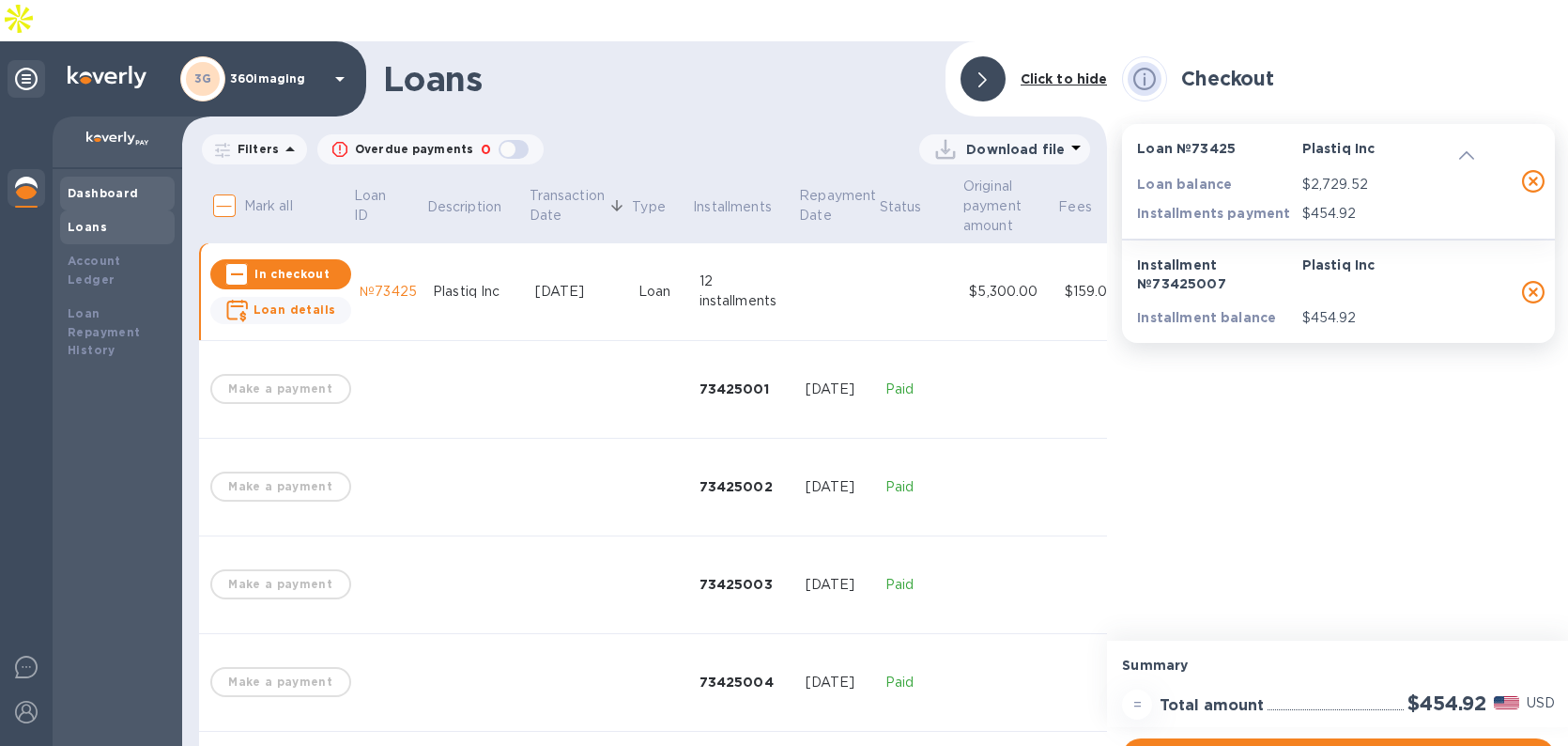click on "Dashboard" at bounding box center [103, 193] 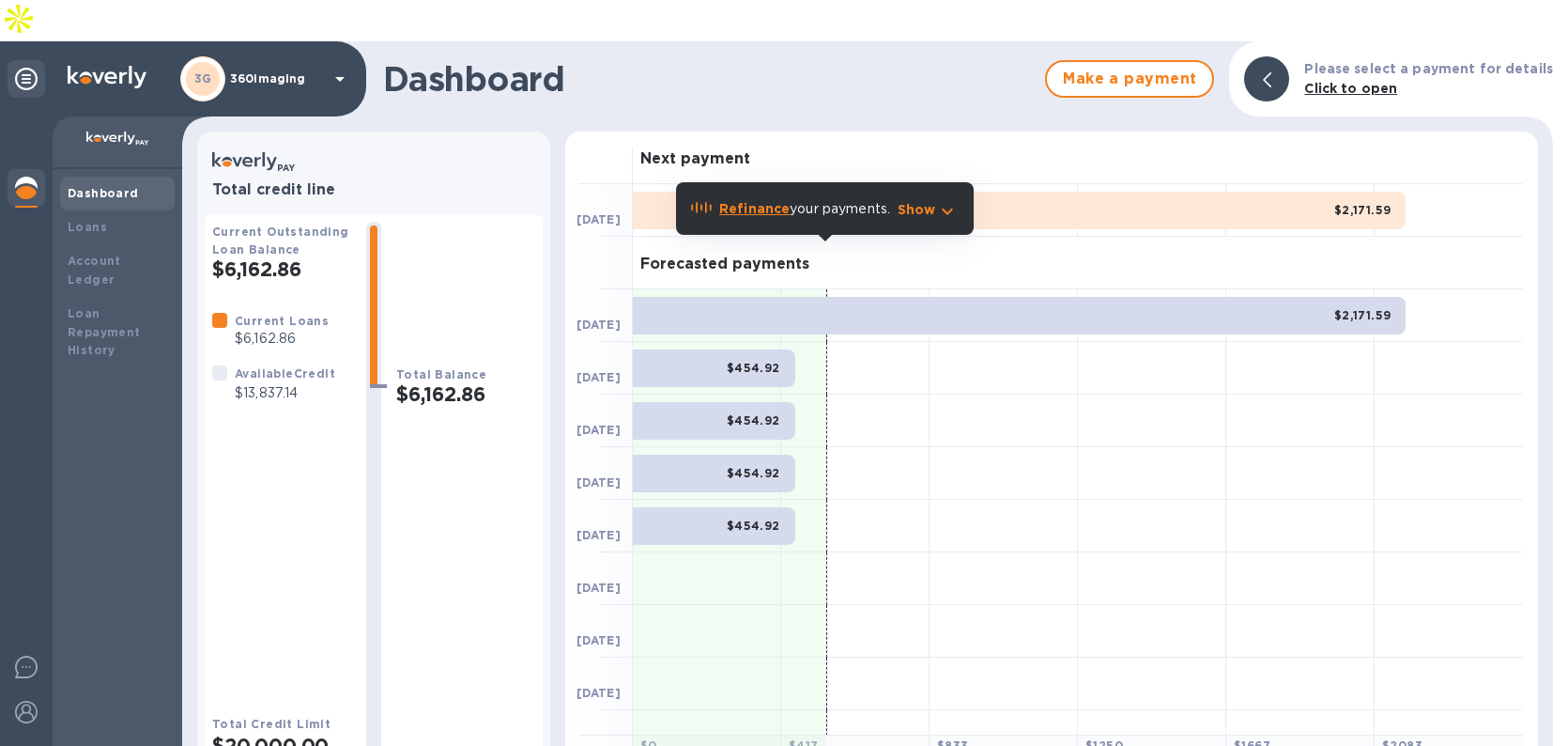 click on "$2,171.59" at bounding box center (1019, 210) 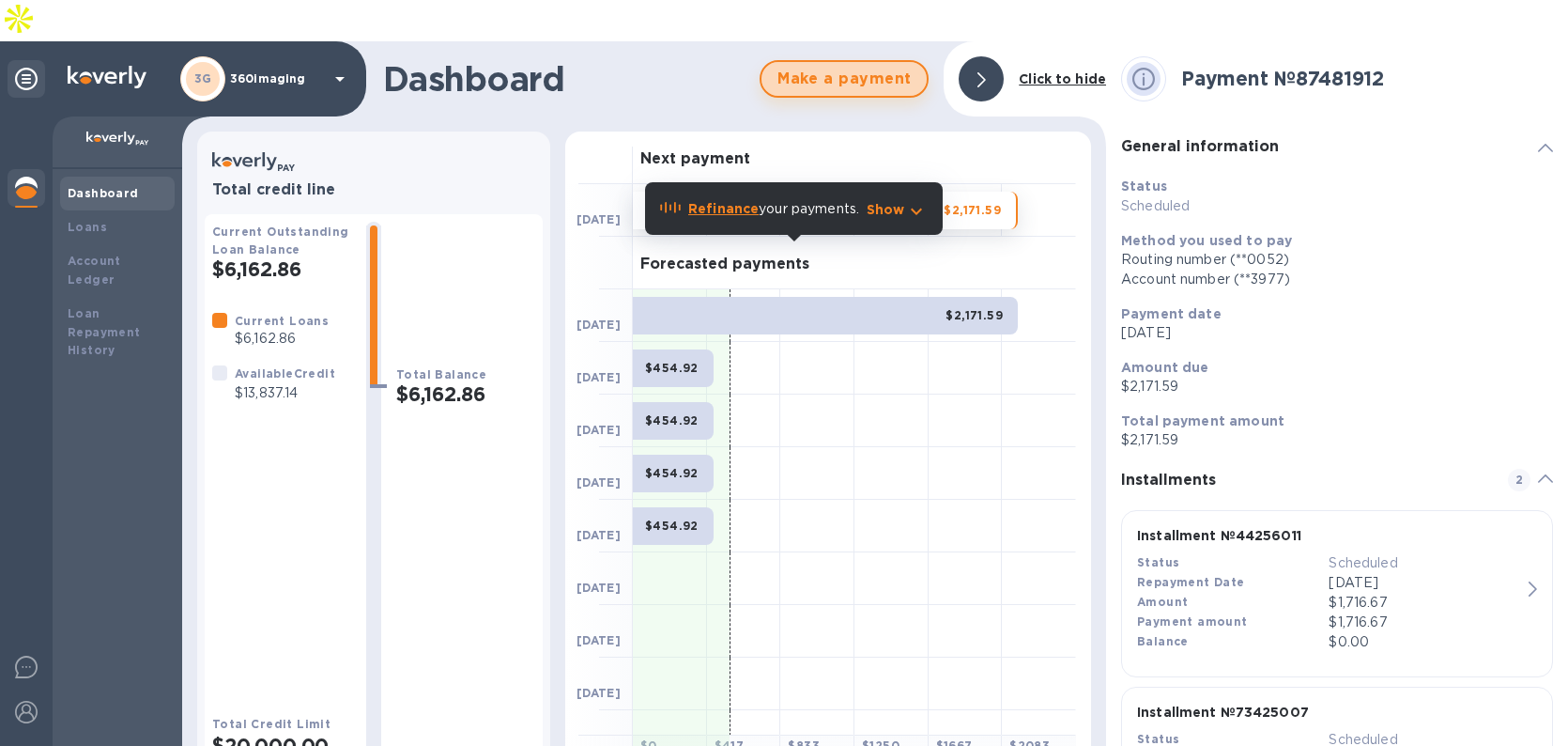 click on "Make a payment" at bounding box center [844, 79] 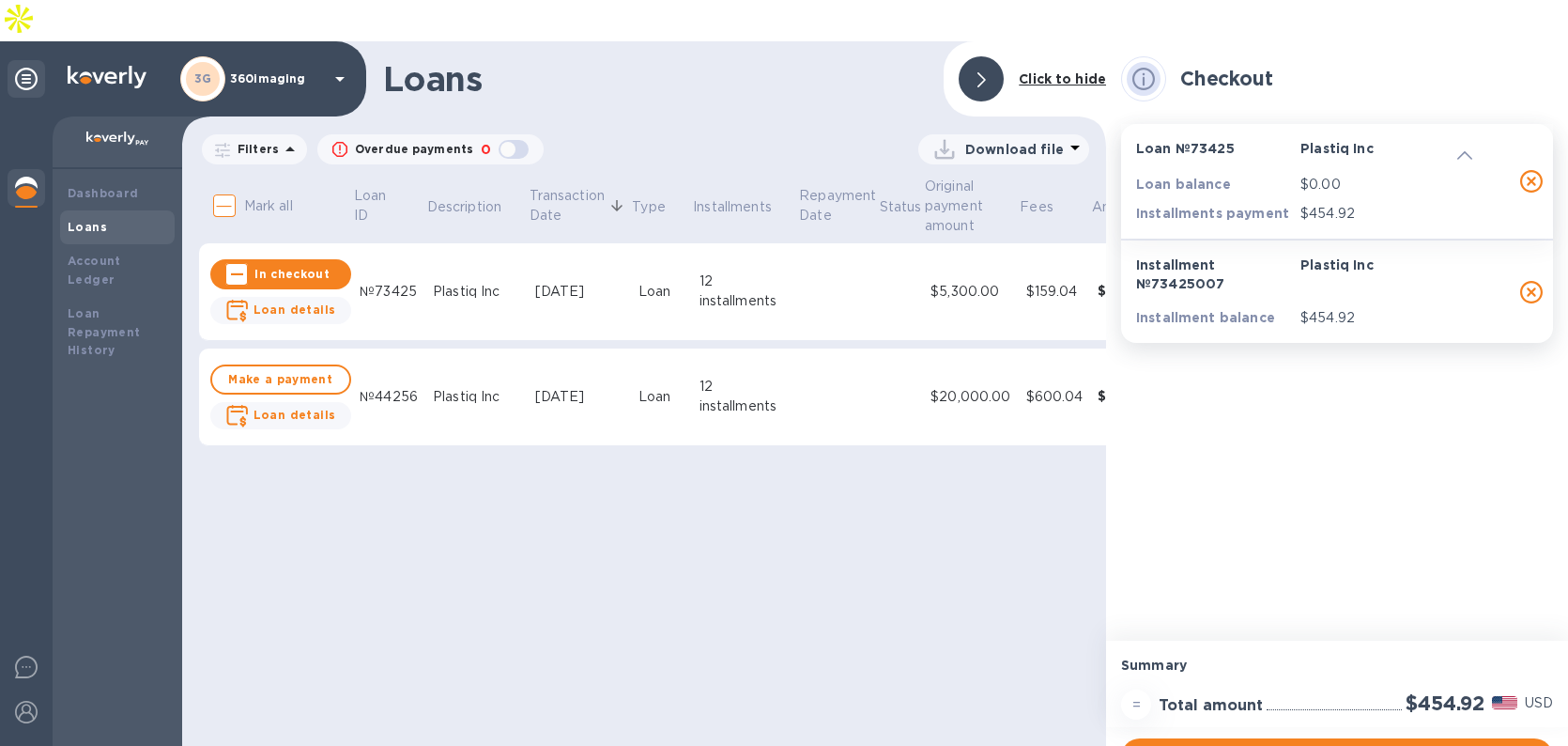 click on "Loan" at bounding box center (661, 396) 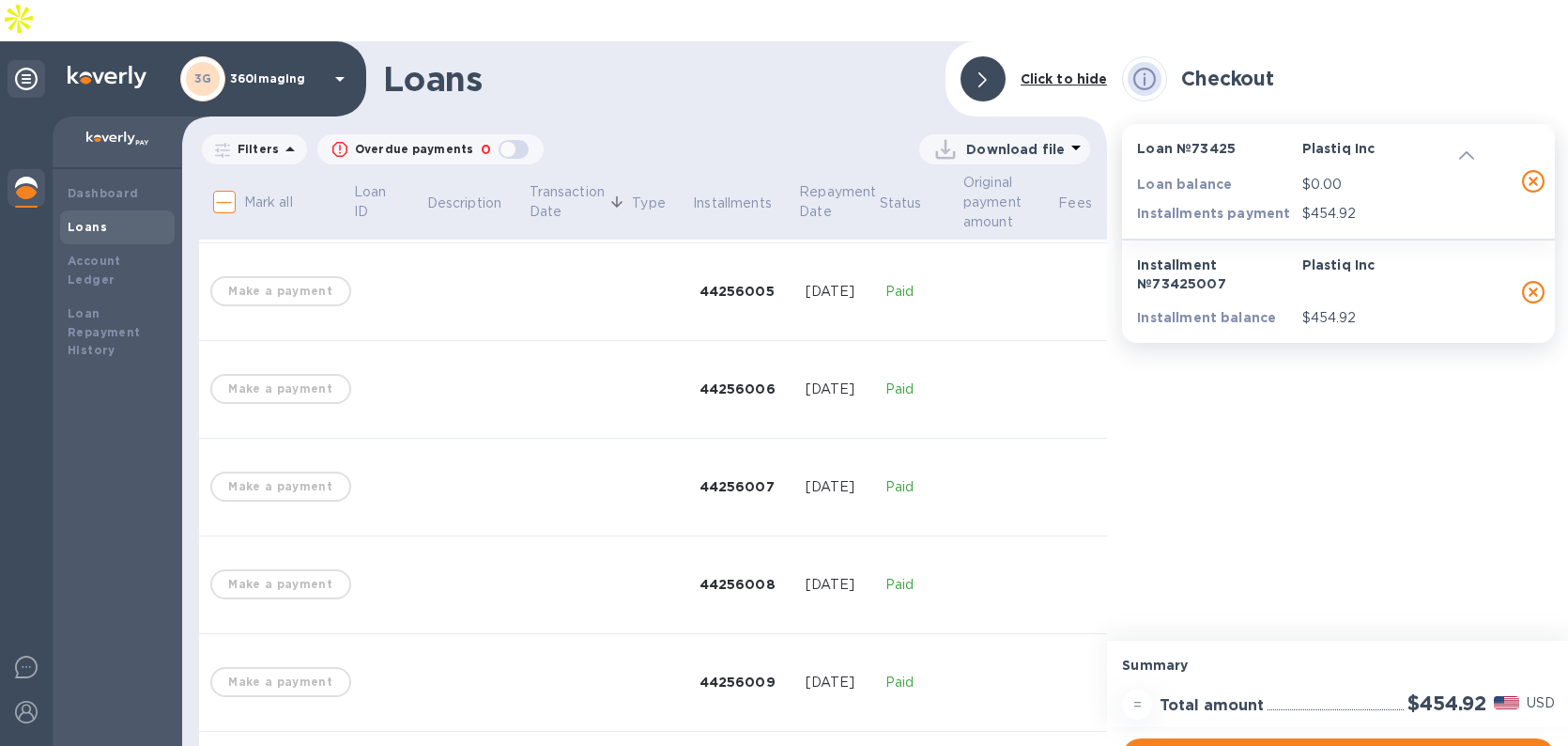 scroll, scrollTop: 861, scrollLeft: 0, axis: vertical 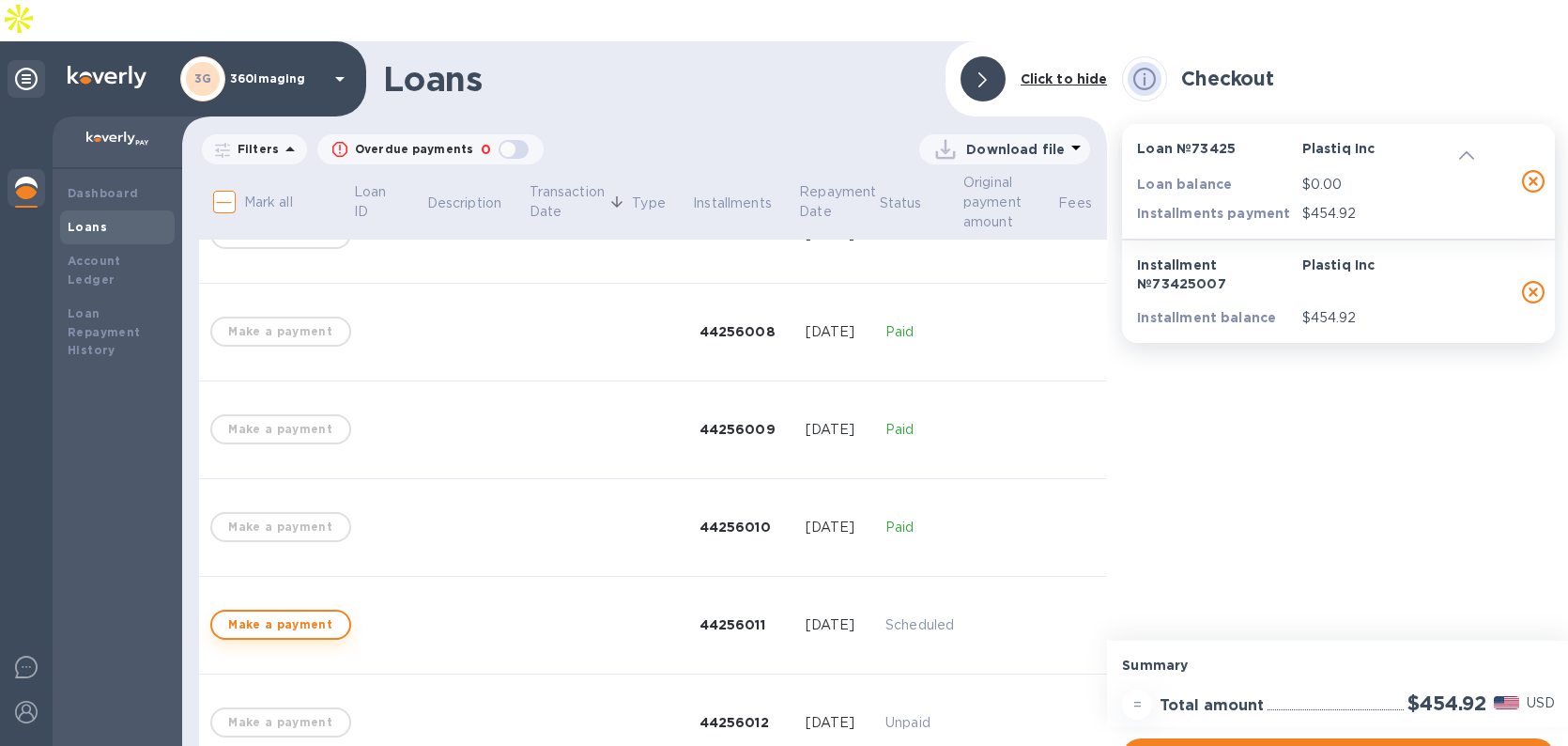 click on "Make a payment" at bounding box center [281, 625] 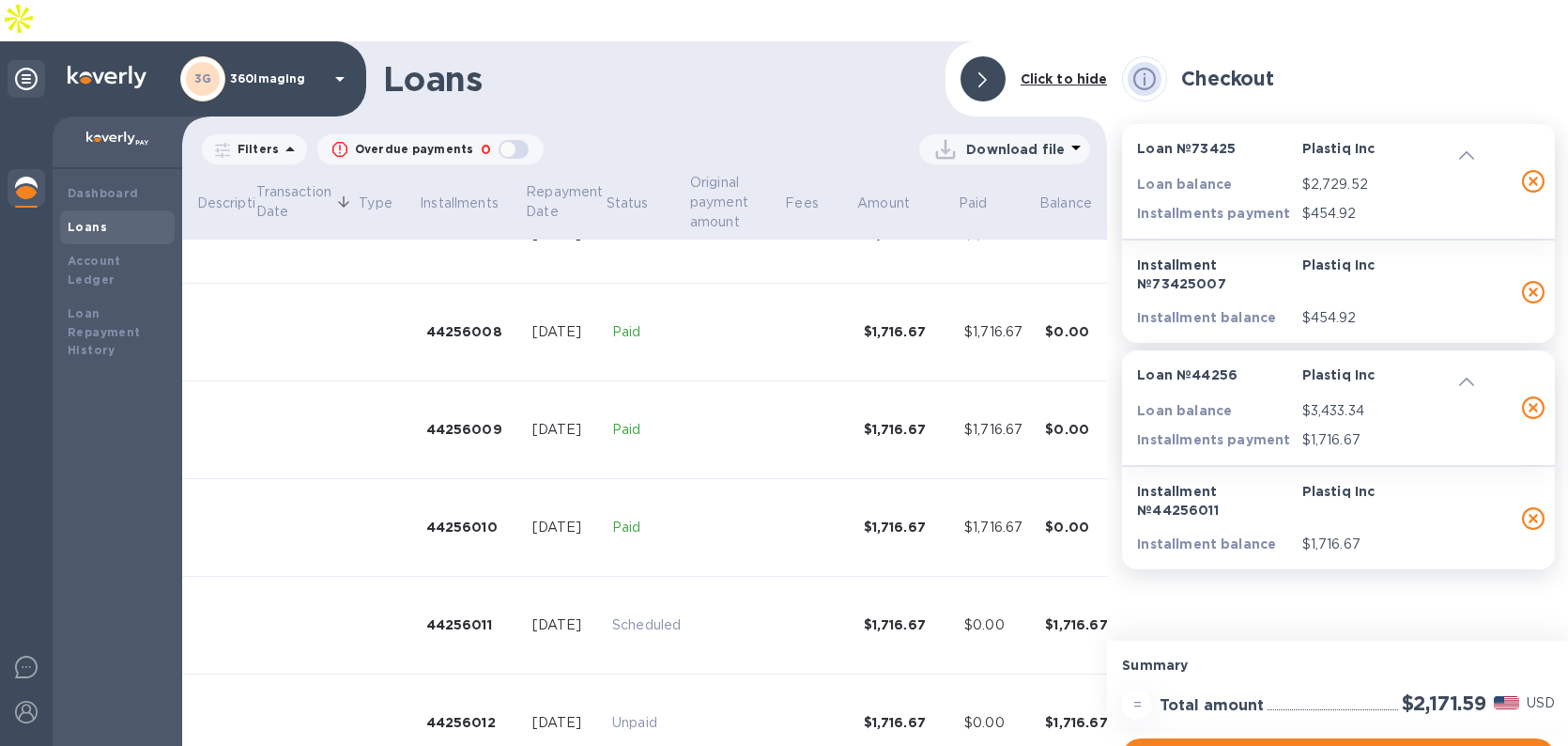 scroll, scrollTop: 861, scrollLeft: 311, axis: both 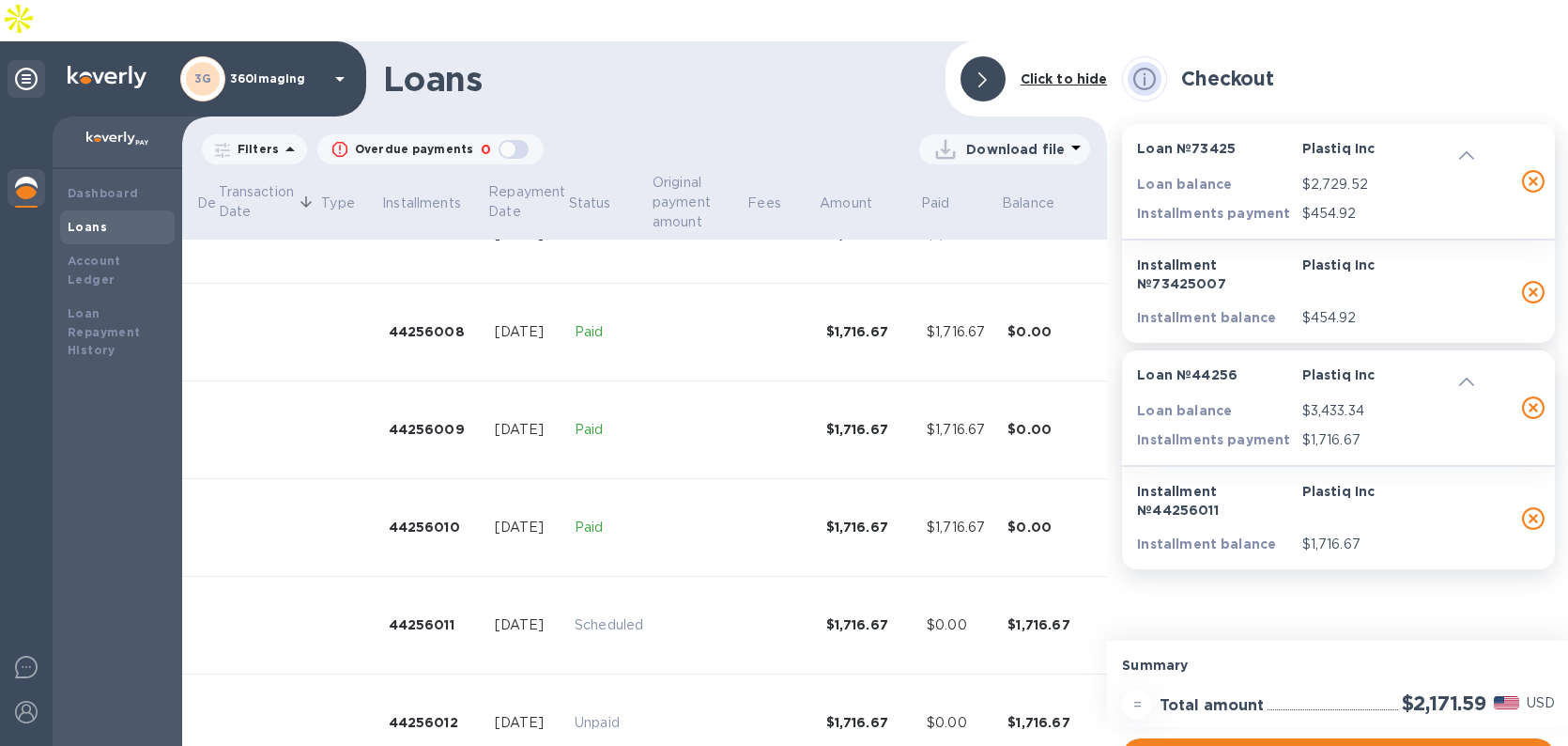 click on "Proceed to make a payment" at bounding box center [1338, 757] 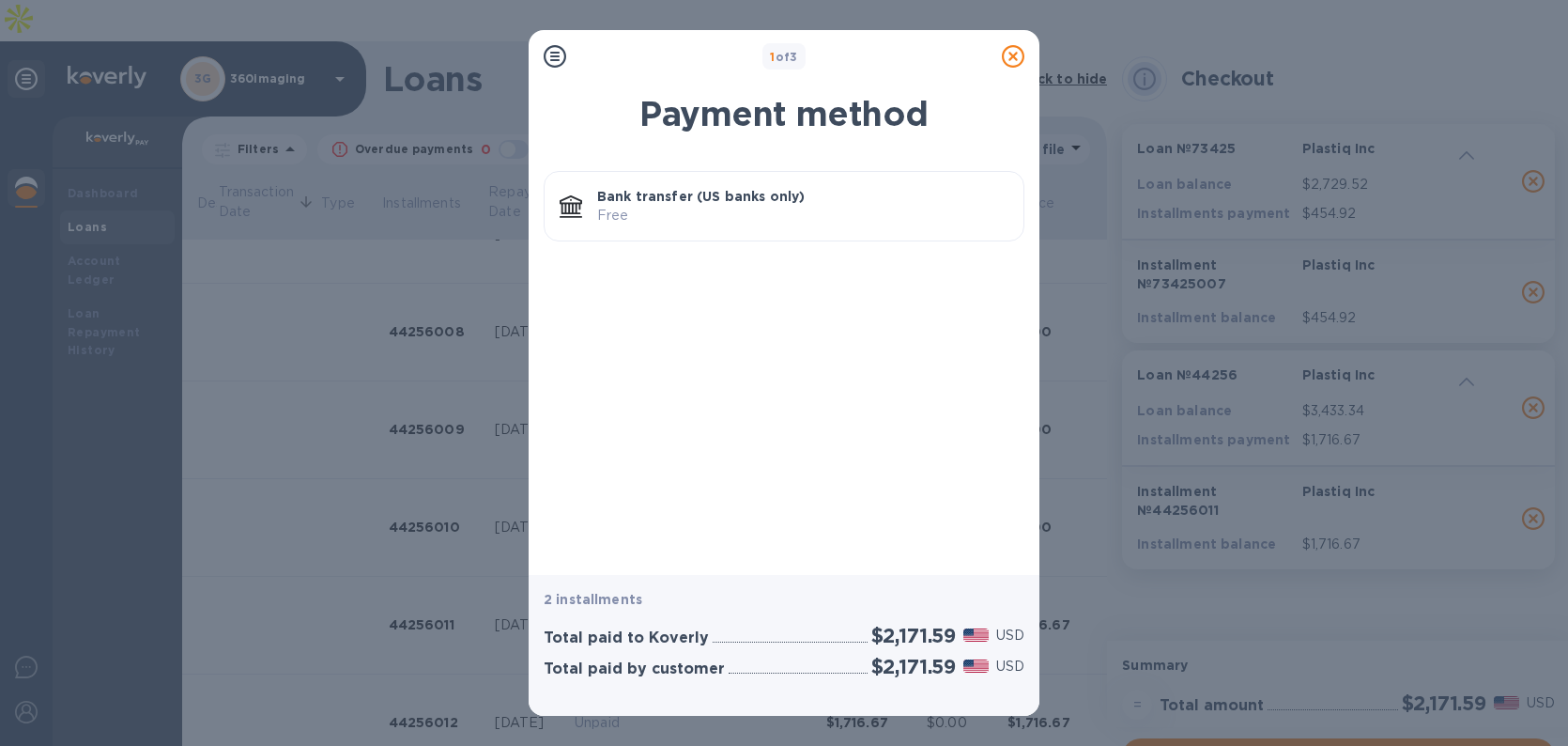 click on "Bank transfer (US banks only) Free" at bounding box center [803, 206] 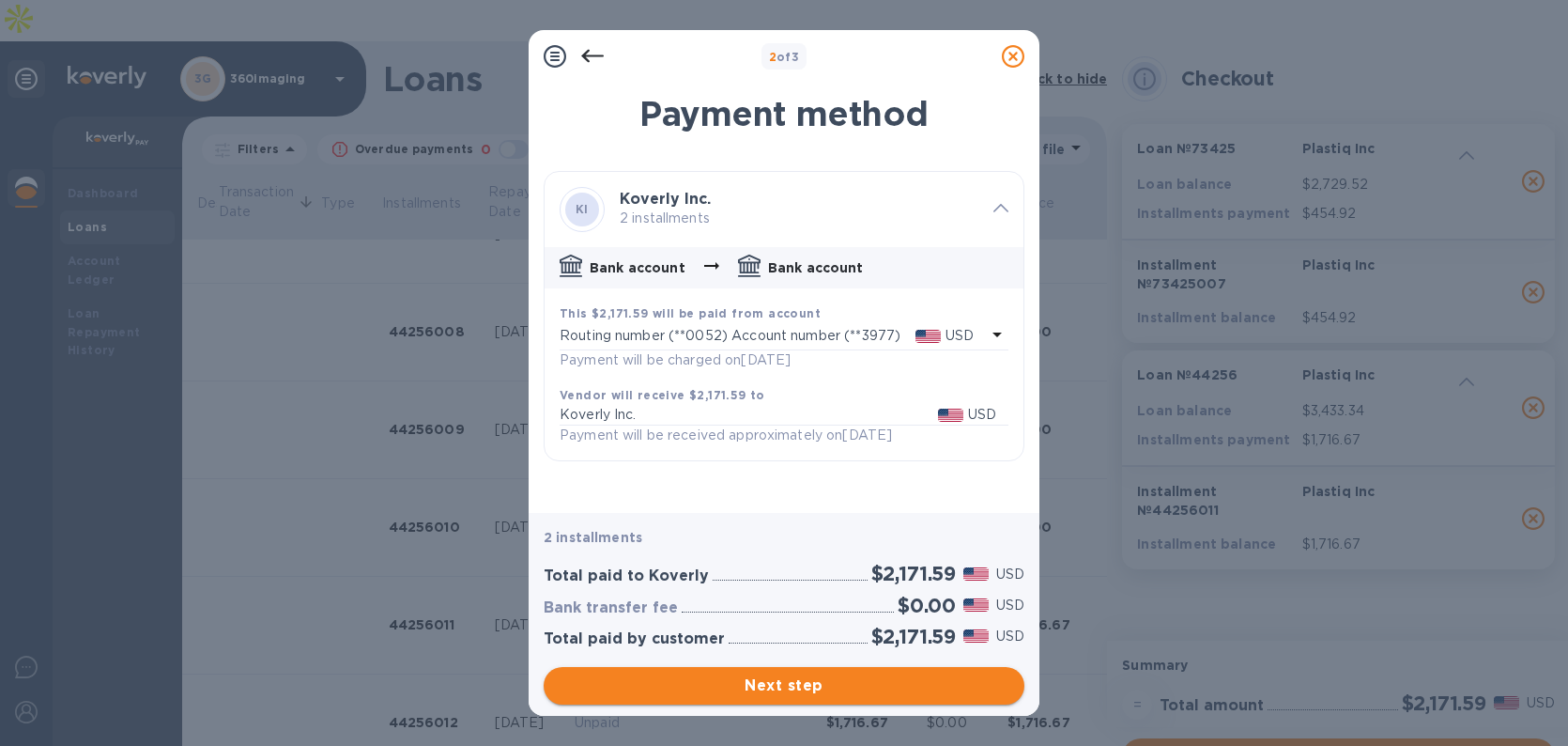 click on "Next step" at bounding box center [784, 686] 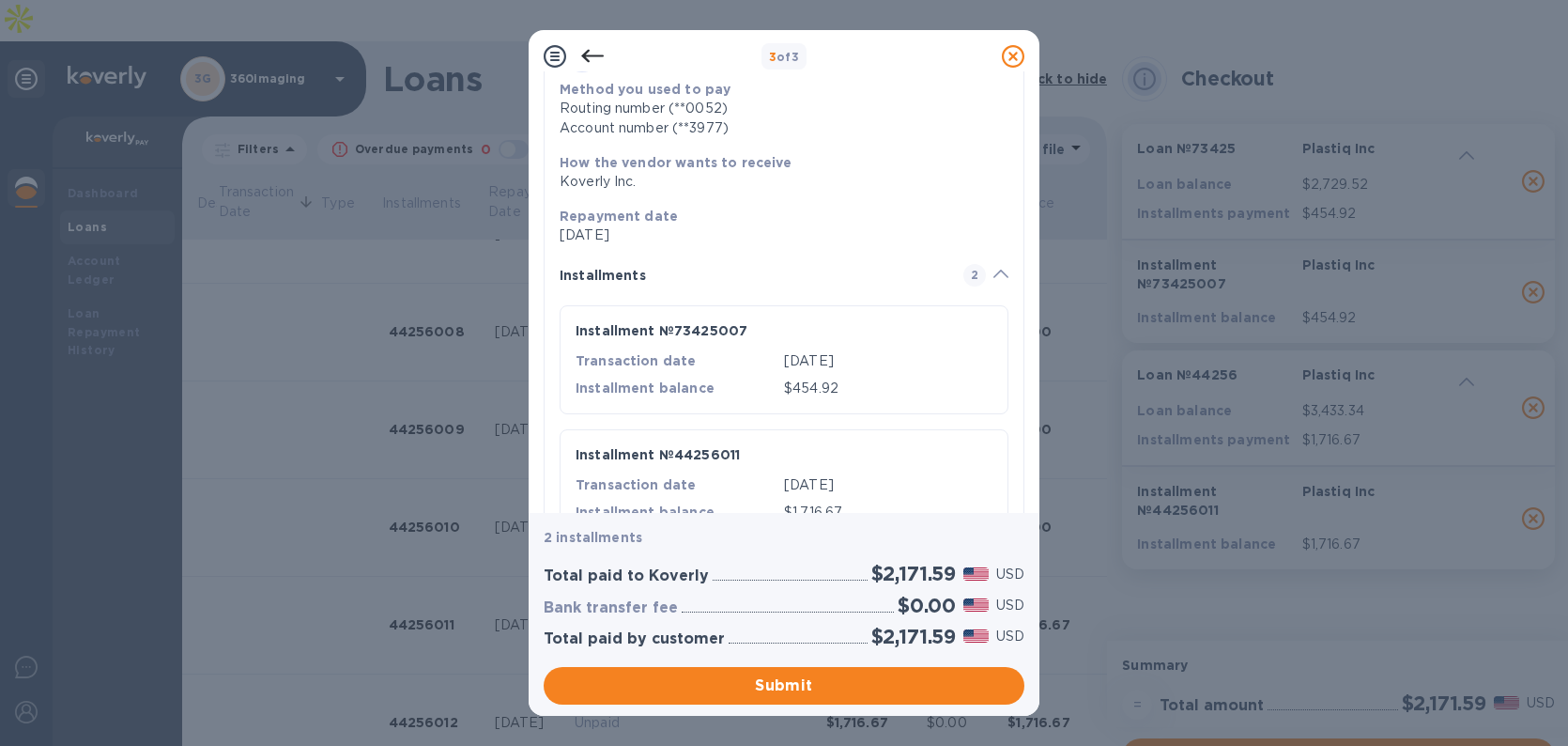 scroll, scrollTop: 238, scrollLeft: 0, axis: vertical 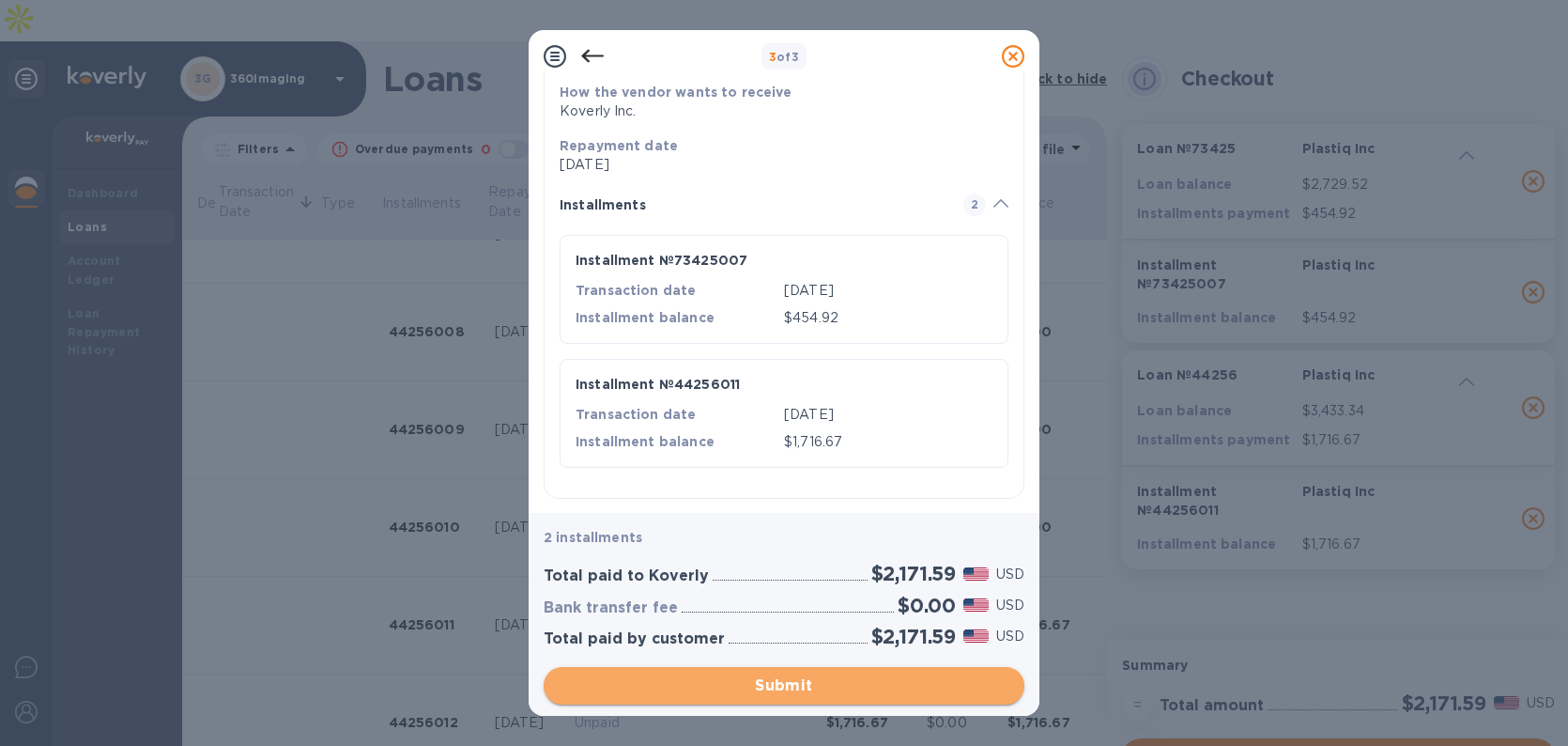 click on "Submit" at bounding box center (784, 686) 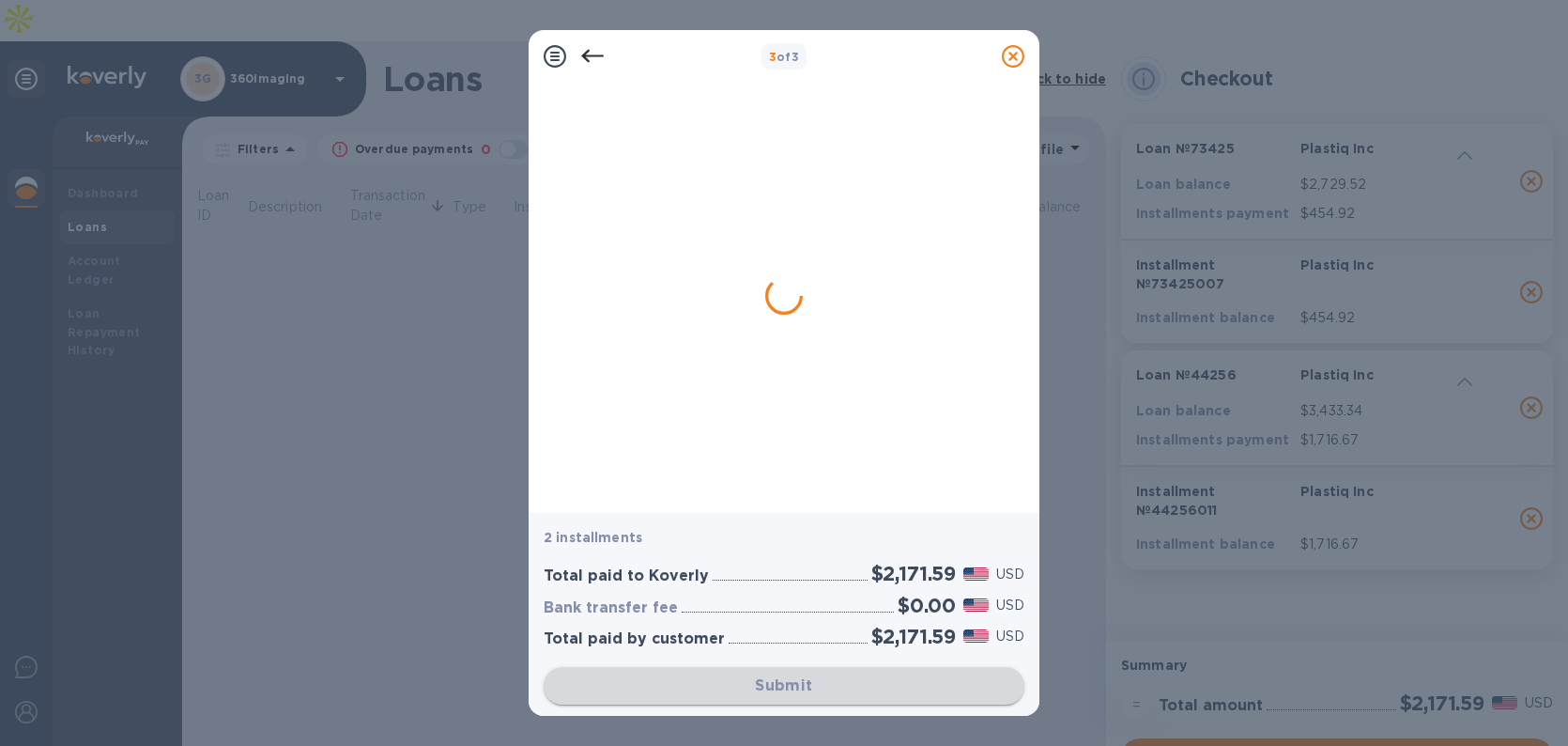 scroll, scrollTop: 0, scrollLeft: 133, axis: horizontal 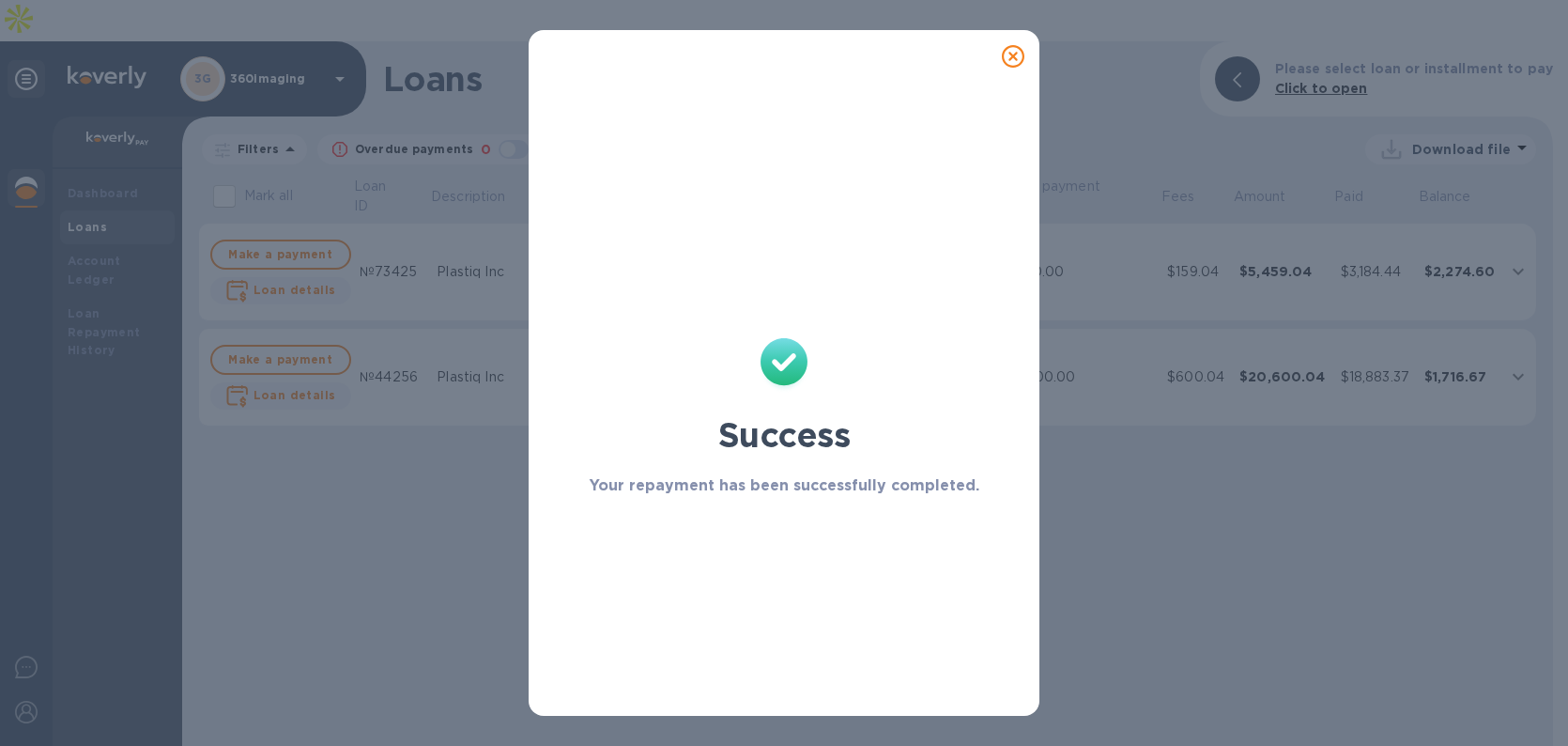 click 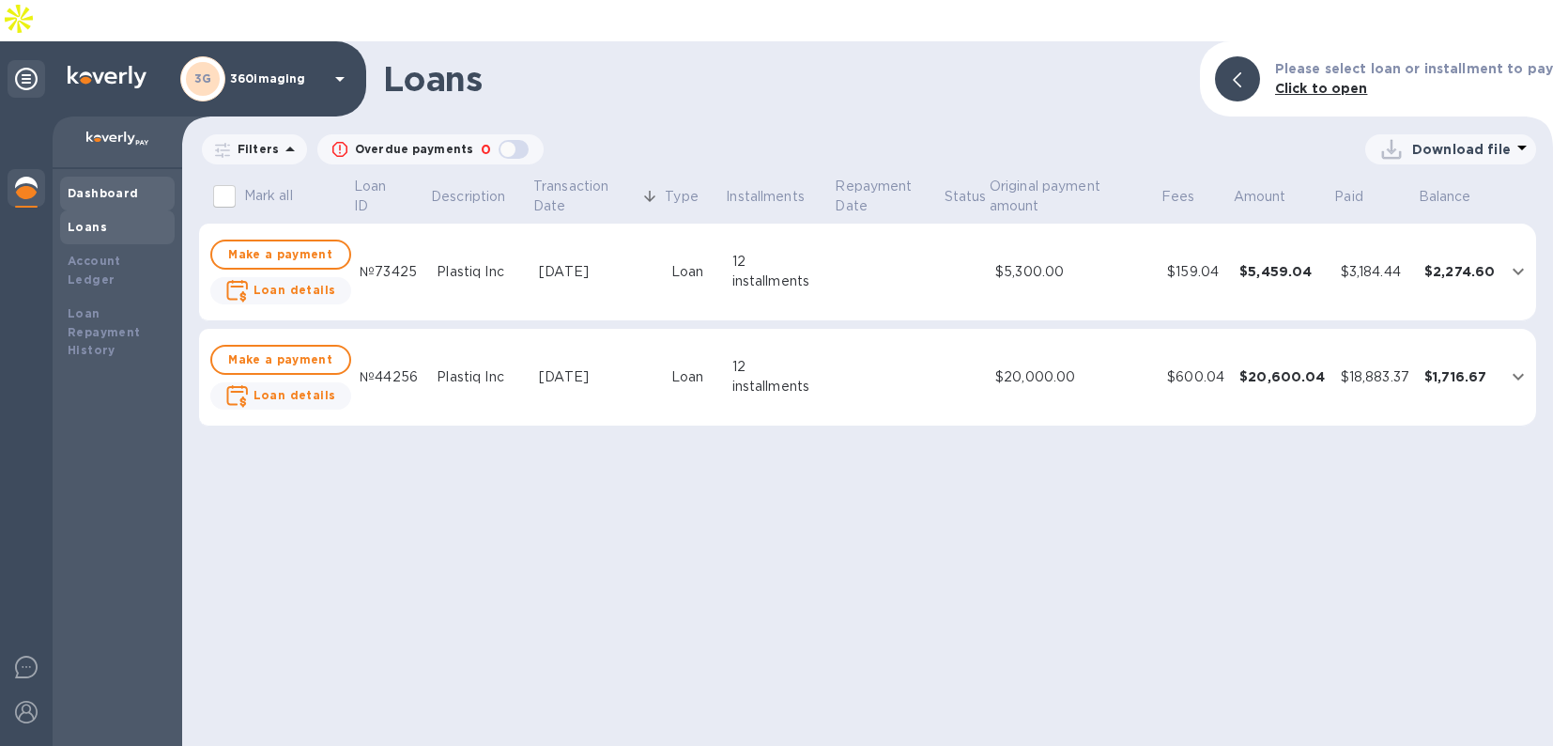 click on "Dashboard" at bounding box center [117, 194] 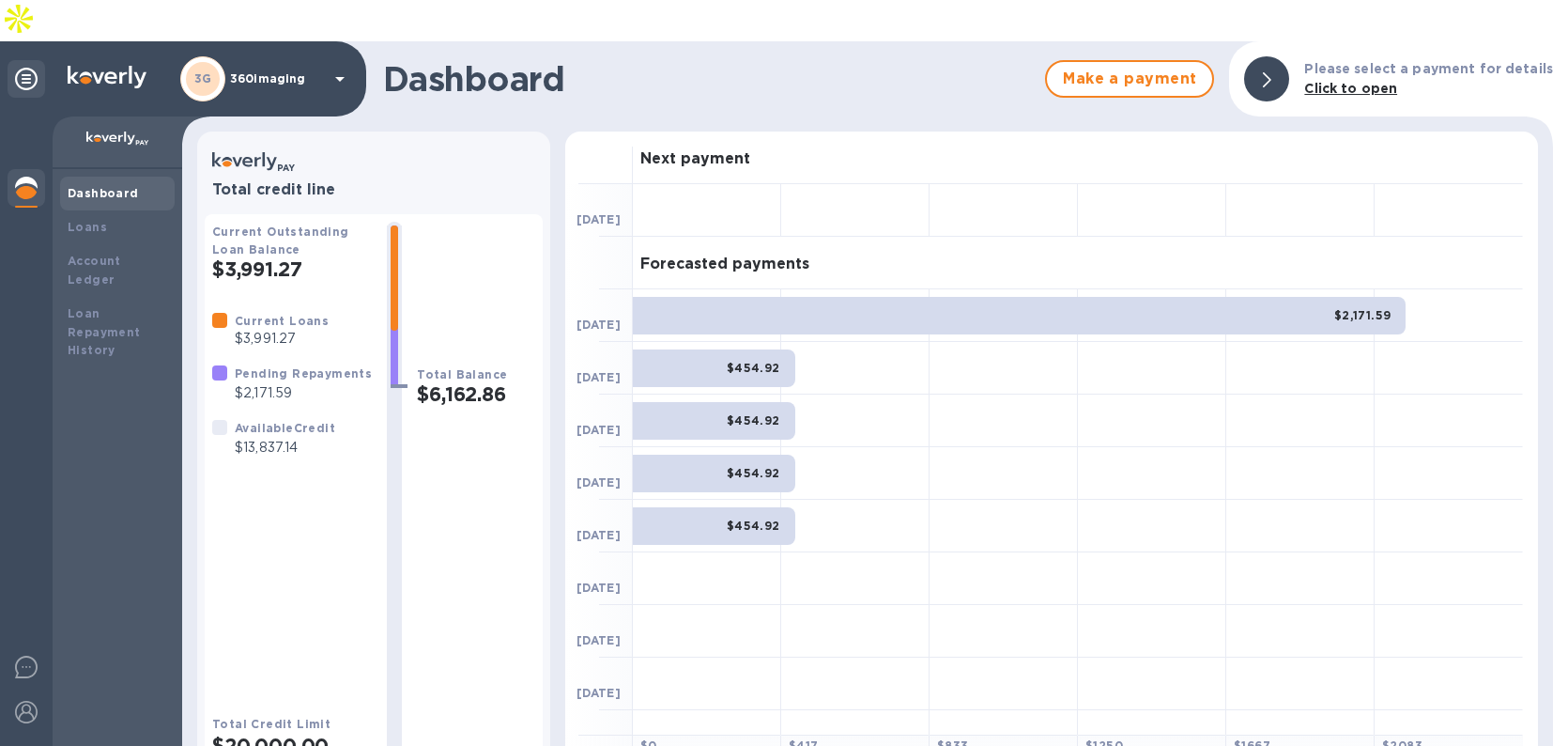 click at bounding box center [1267, 79] 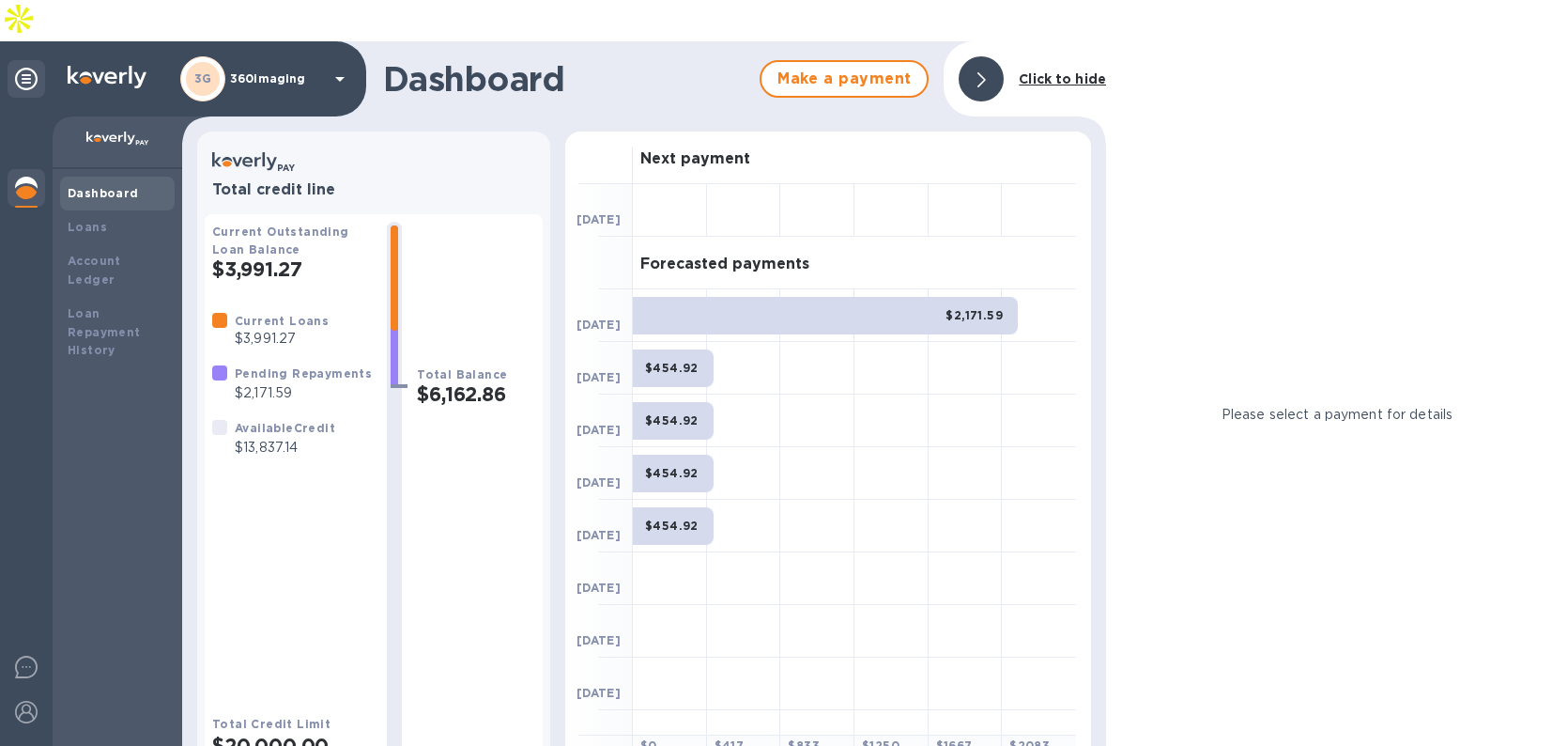 click at bounding box center (981, 79) 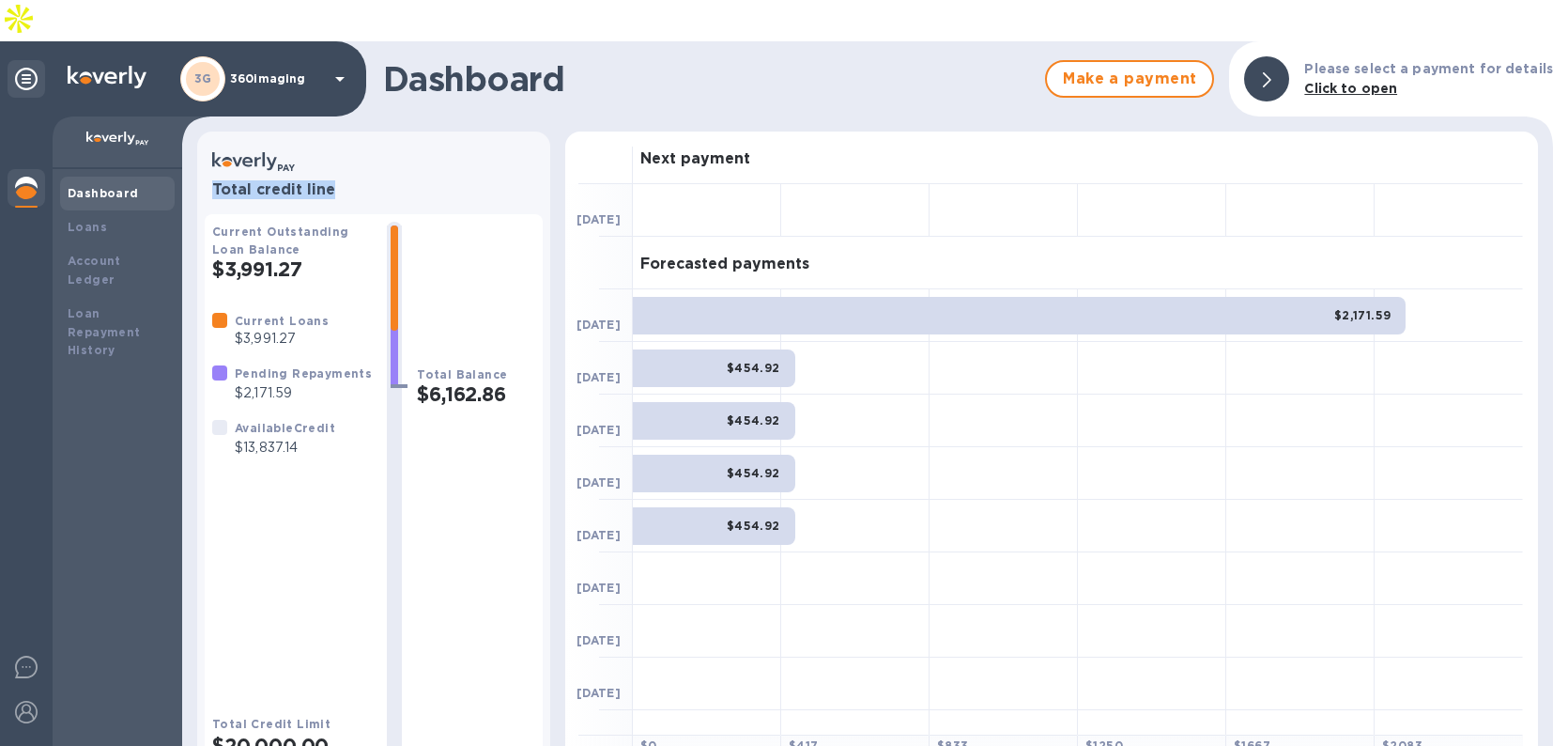 drag, startPoint x: 208, startPoint y: 145, endPoint x: 426, endPoint y: 155, distance: 218.2292 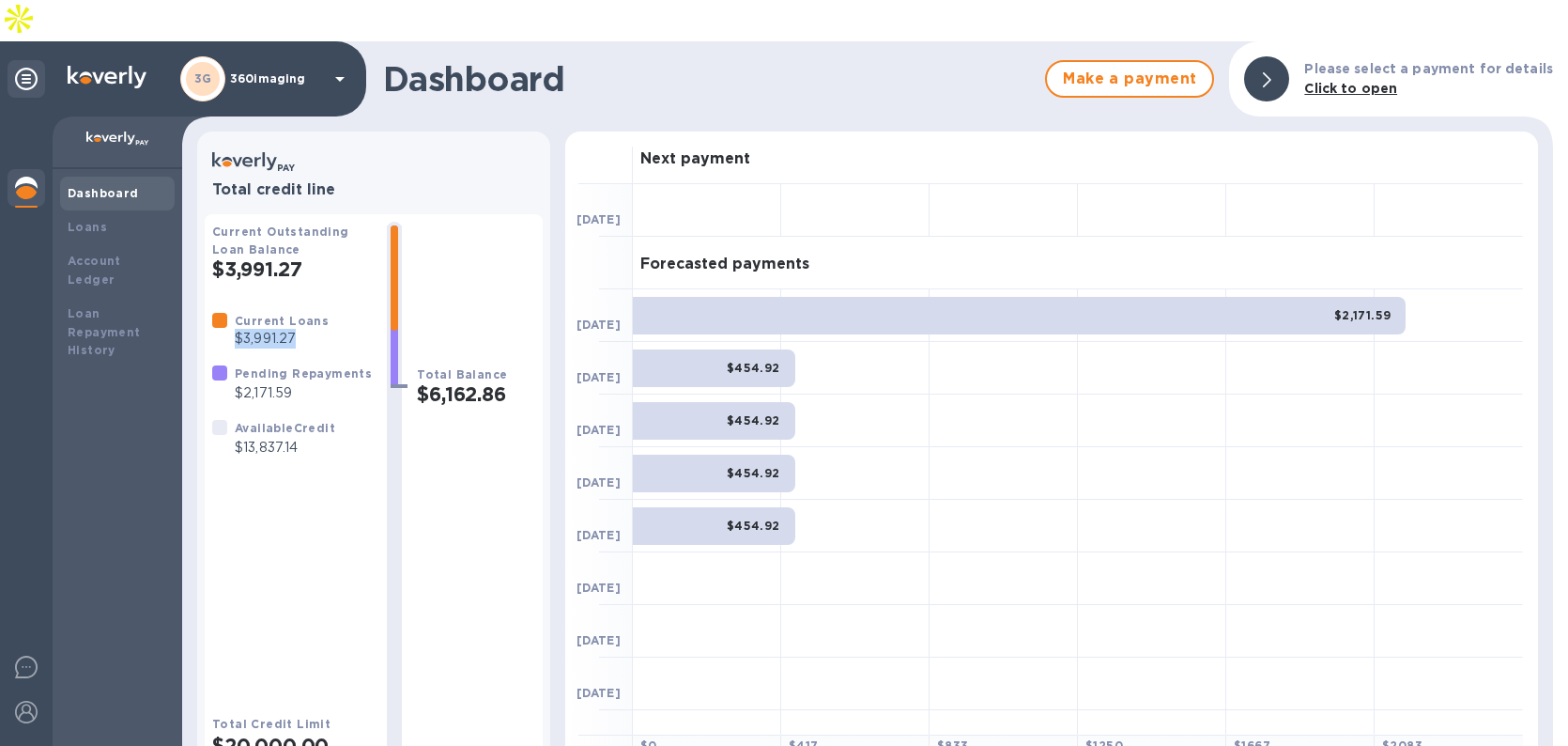 drag, startPoint x: 236, startPoint y: 299, endPoint x: 324, endPoint y: 304, distance: 88.14193 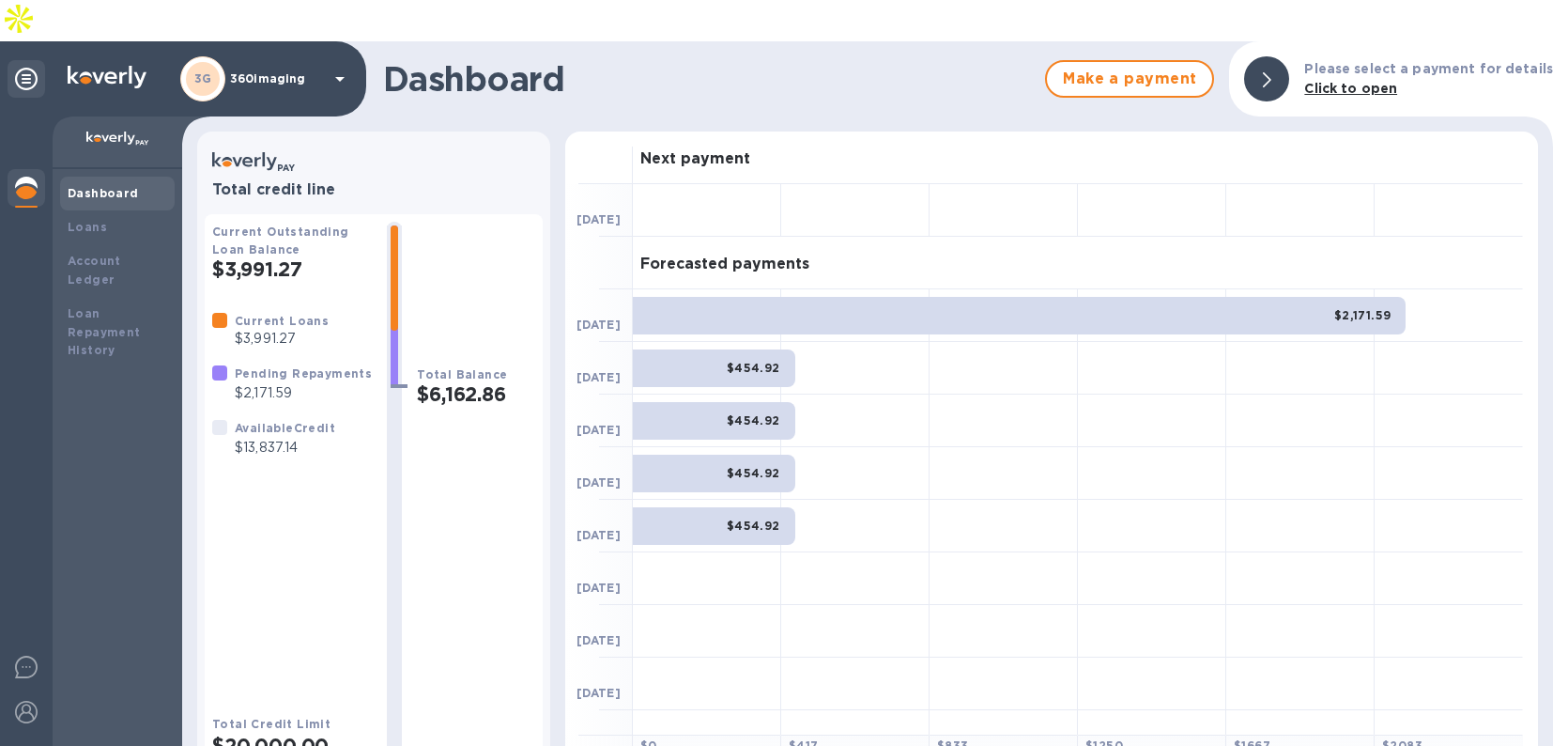 click on "$6,162.86" at bounding box center [476, 394] 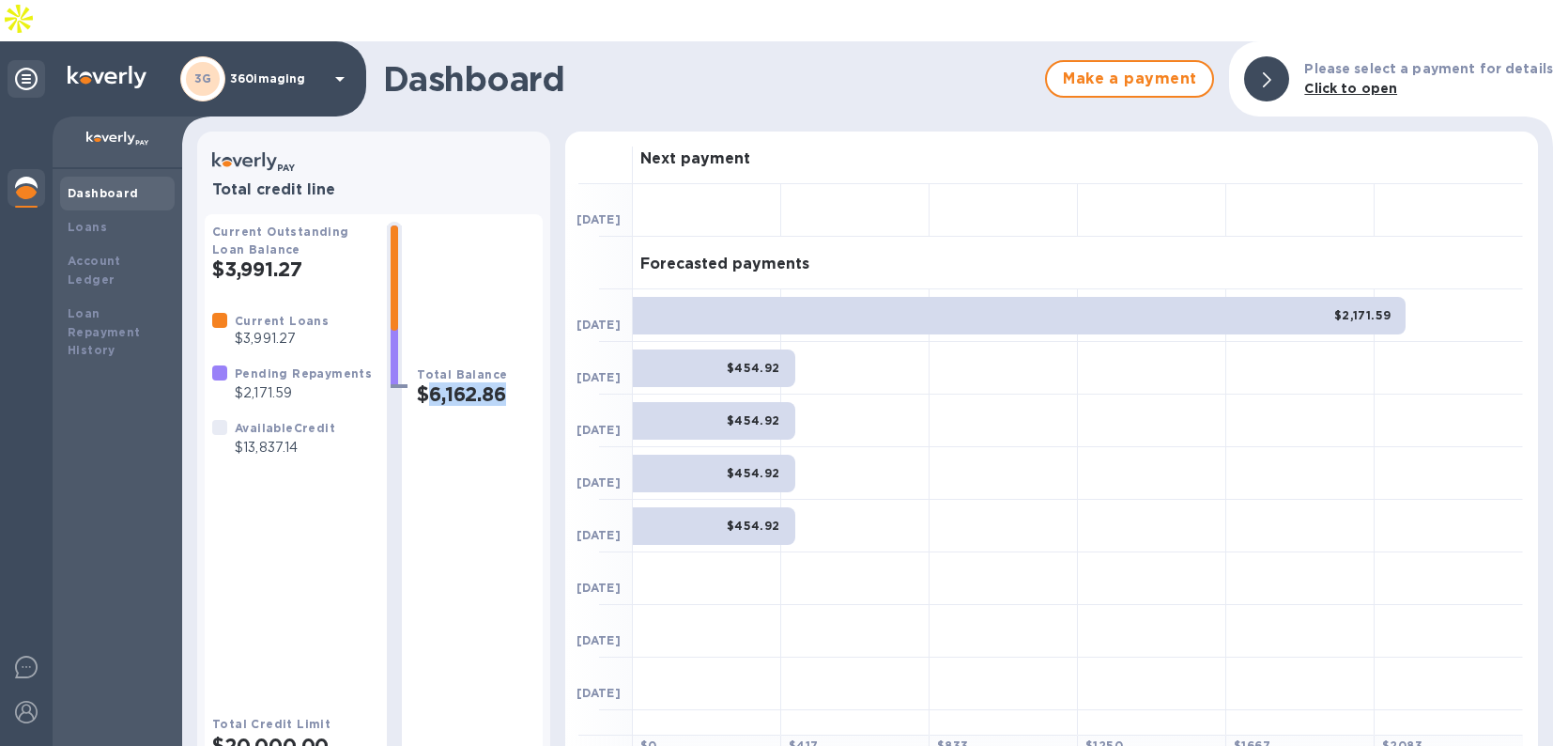click on "$6,162.86" at bounding box center [476, 394] 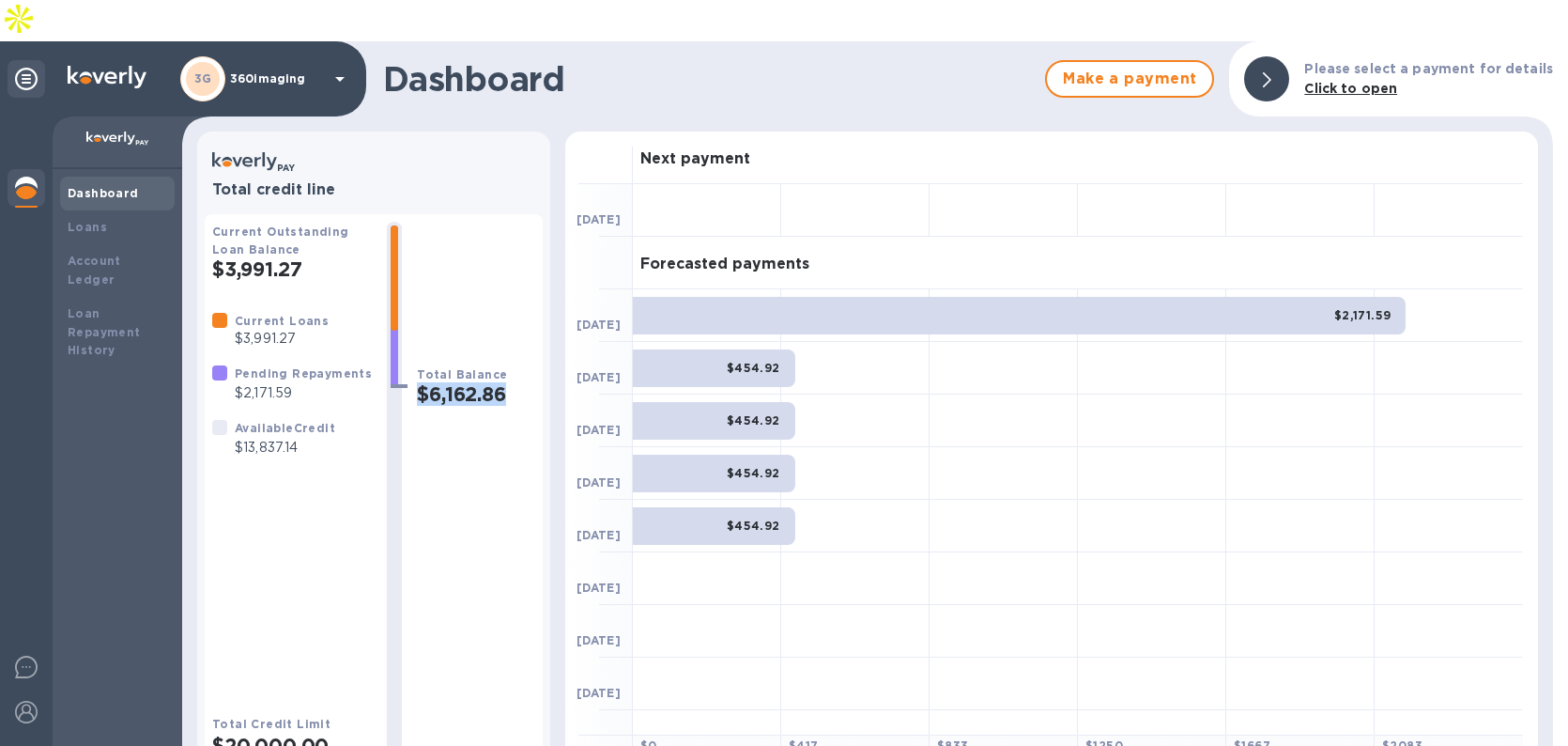 click on "$6,162.86" at bounding box center (476, 394) 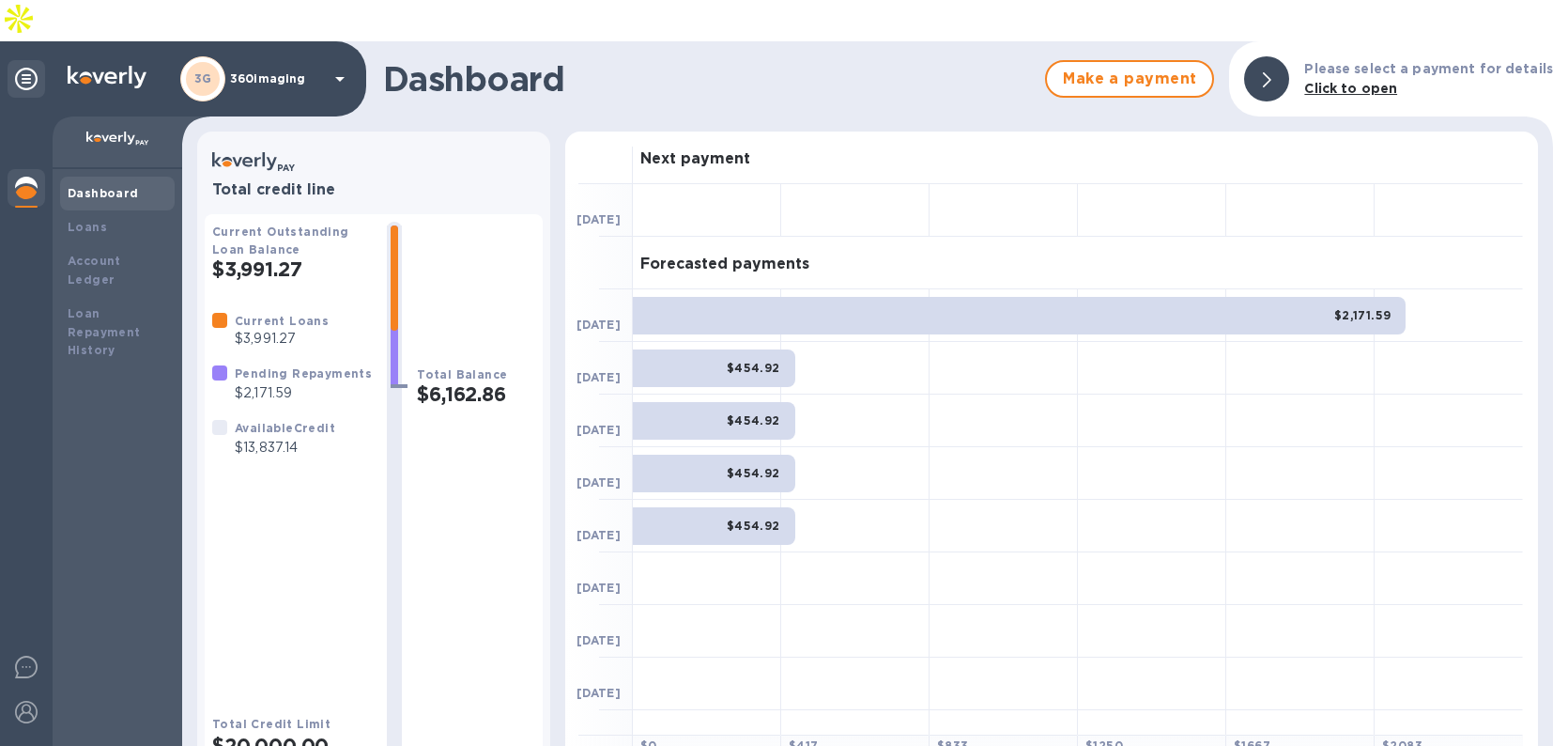 click on "$3,991.27" at bounding box center [292, 269] 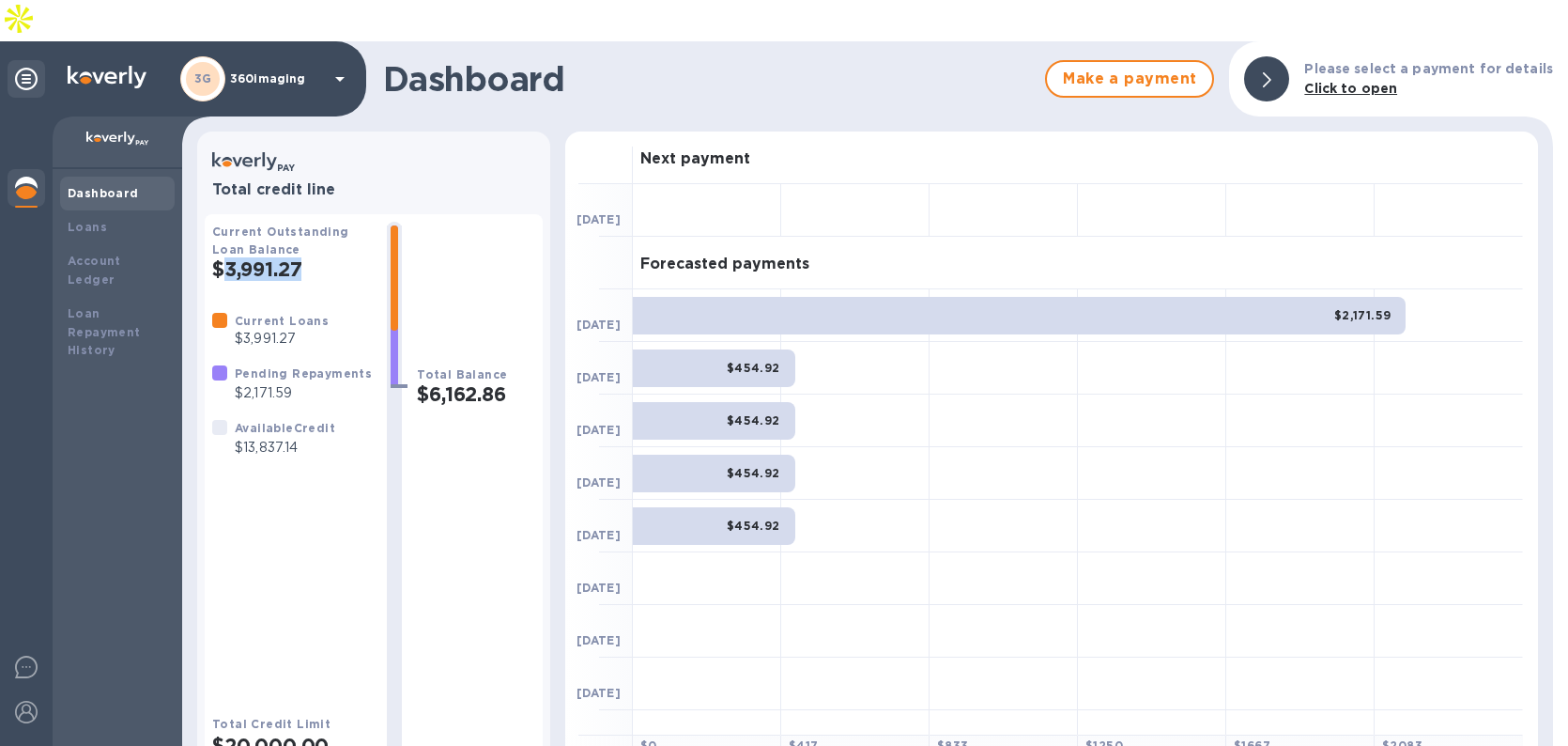 click on "$3,991.27" at bounding box center (292, 269) 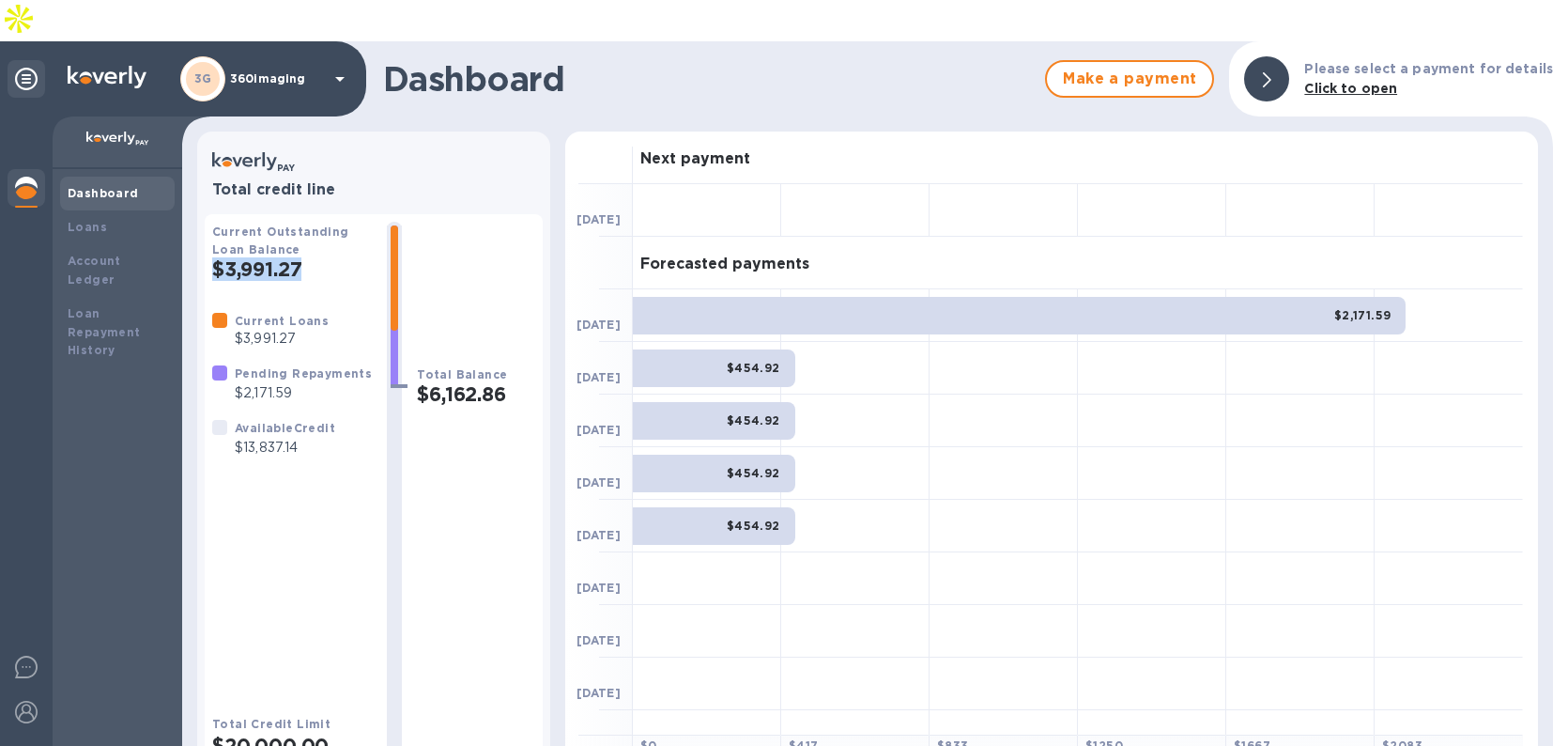 click on "$3,991.27" at bounding box center (292, 269) 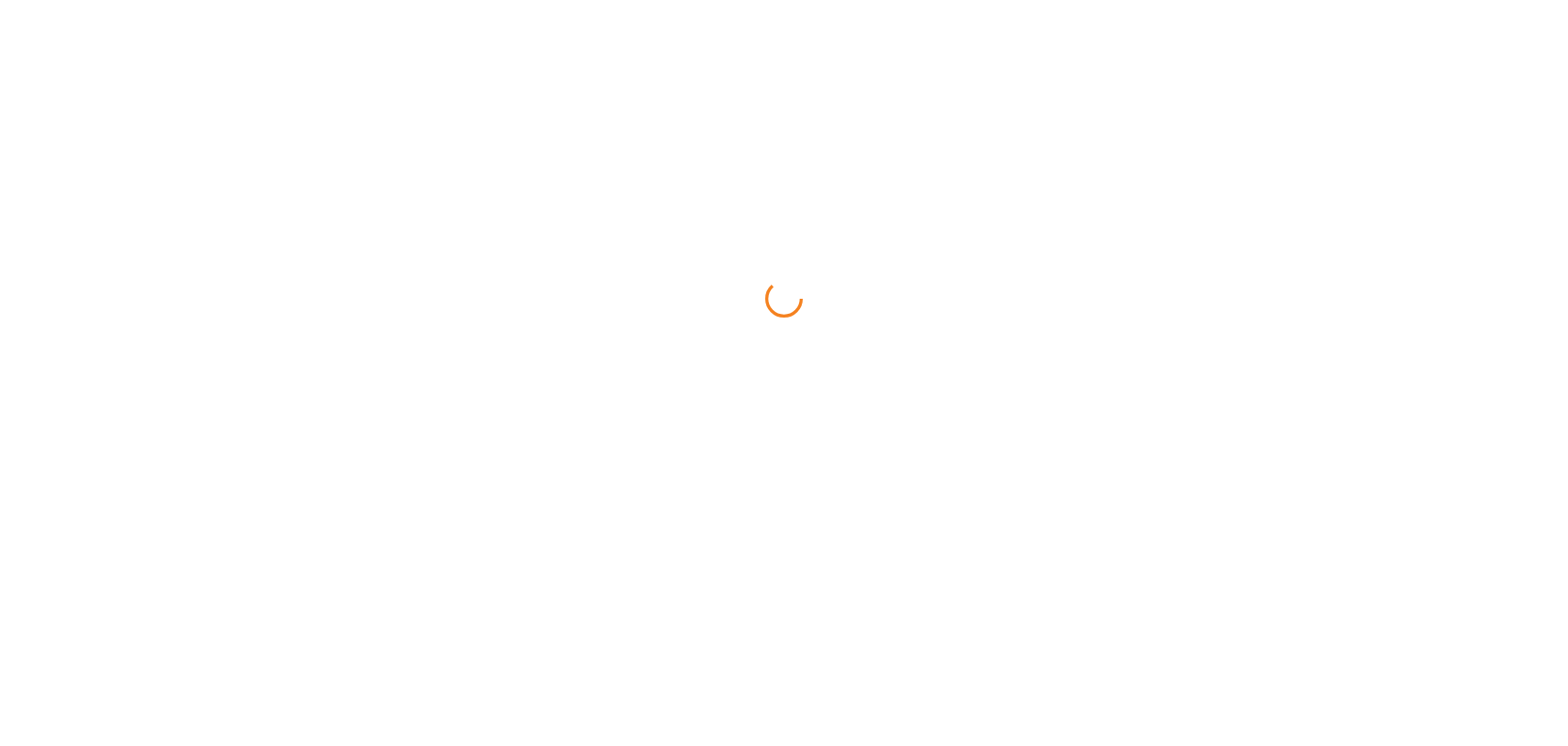 scroll, scrollTop: 0, scrollLeft: 0, axis: both 